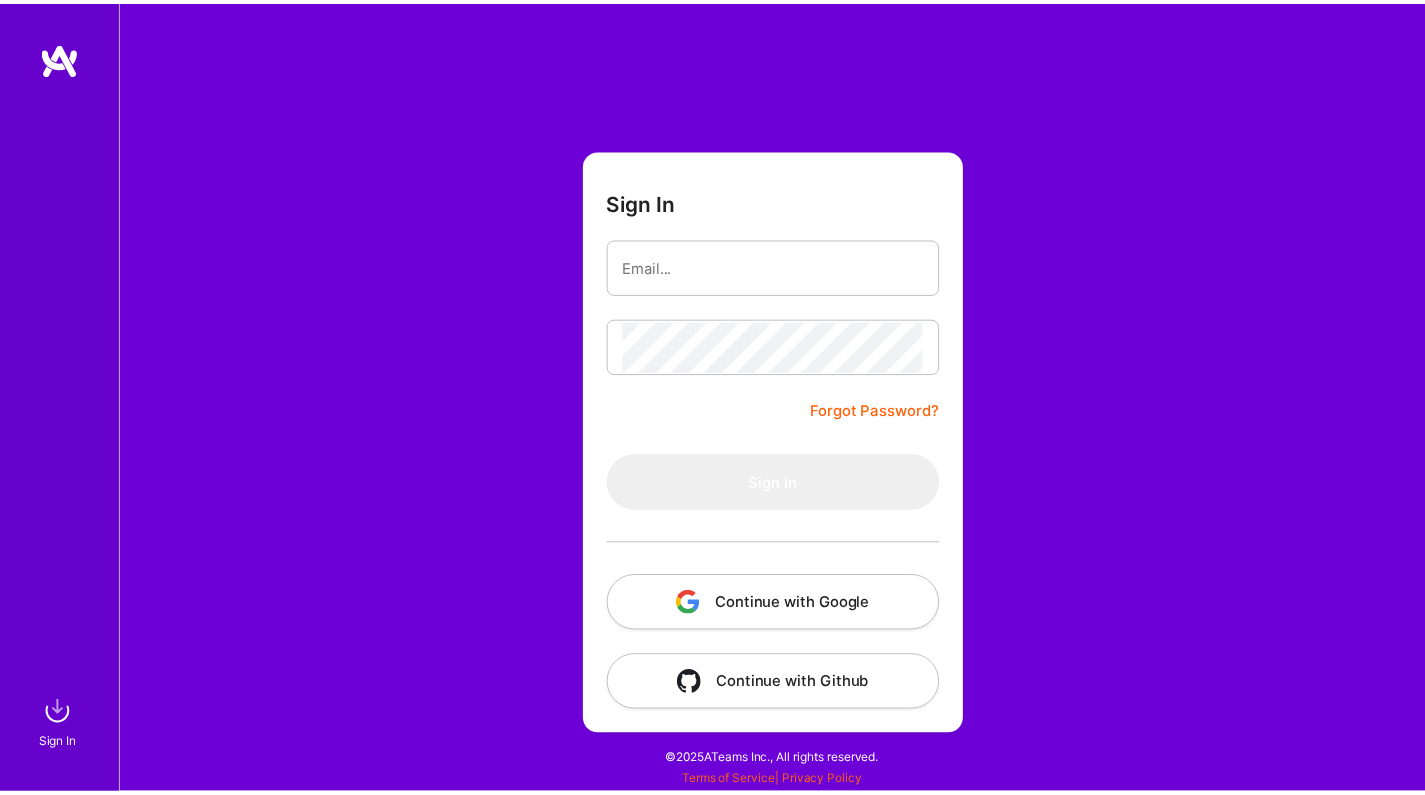 scroll, scrollTop: 0, scrollLeft: 0, axis: both 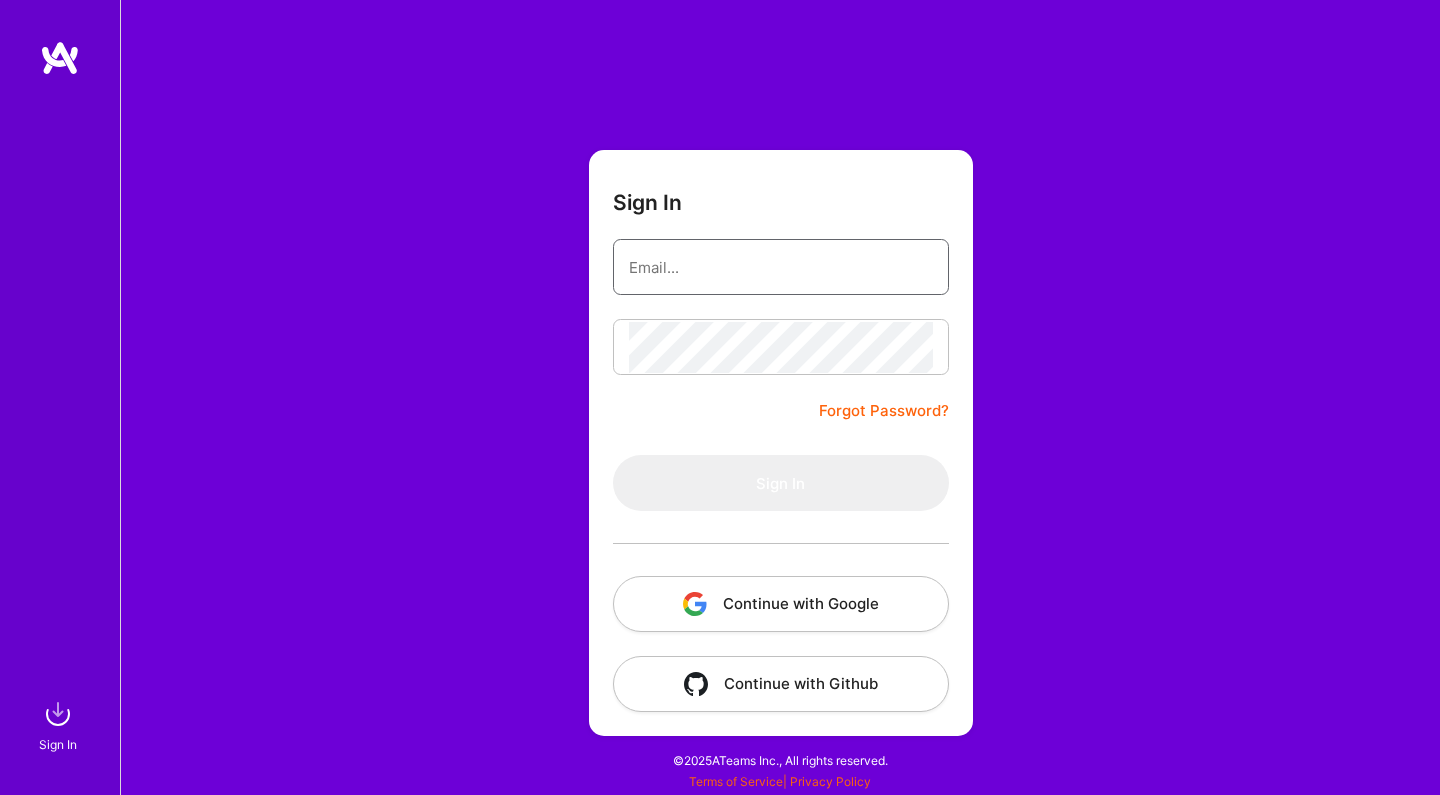 click at bounding box center (781, 267) 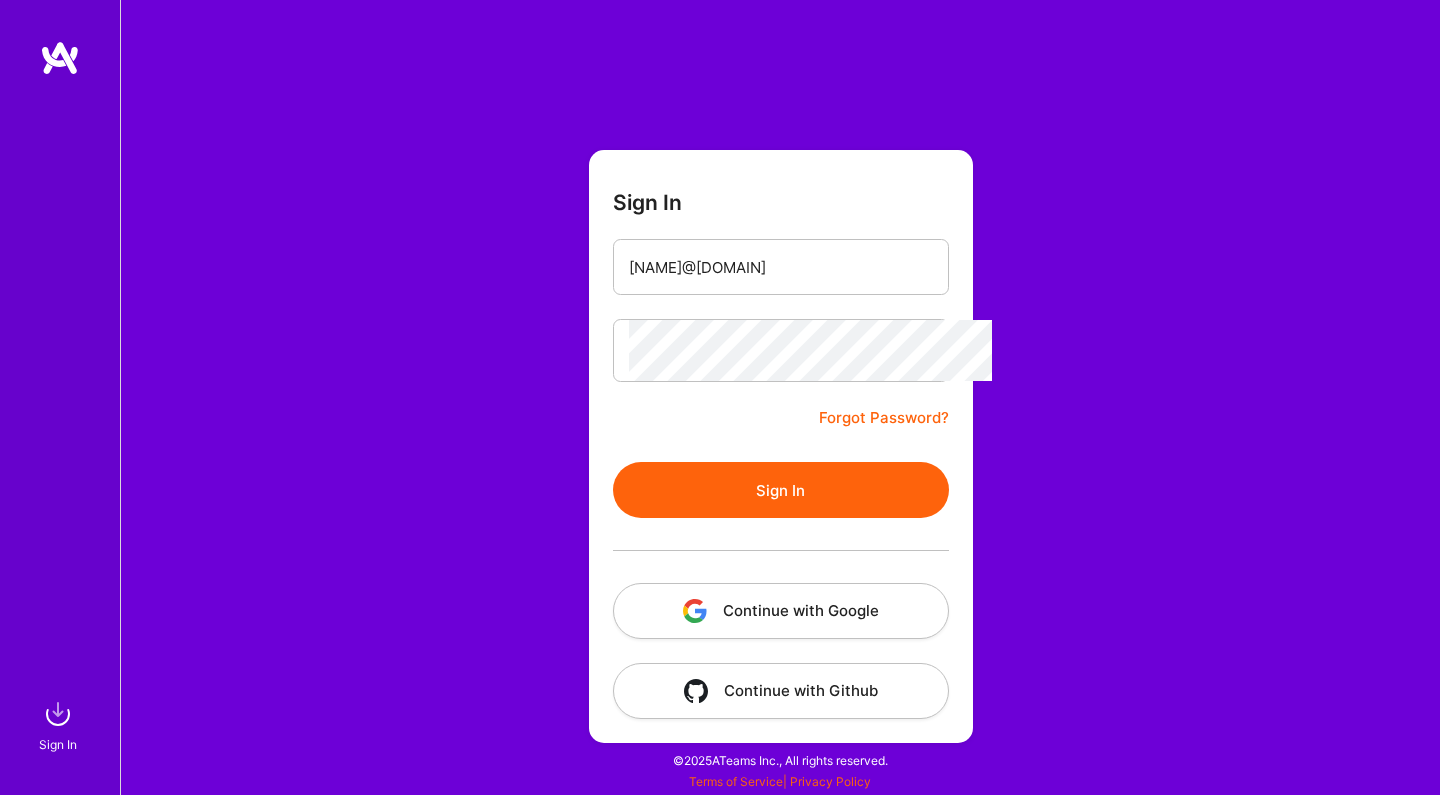 click on "Sign In" at bounding box center (781, 490) 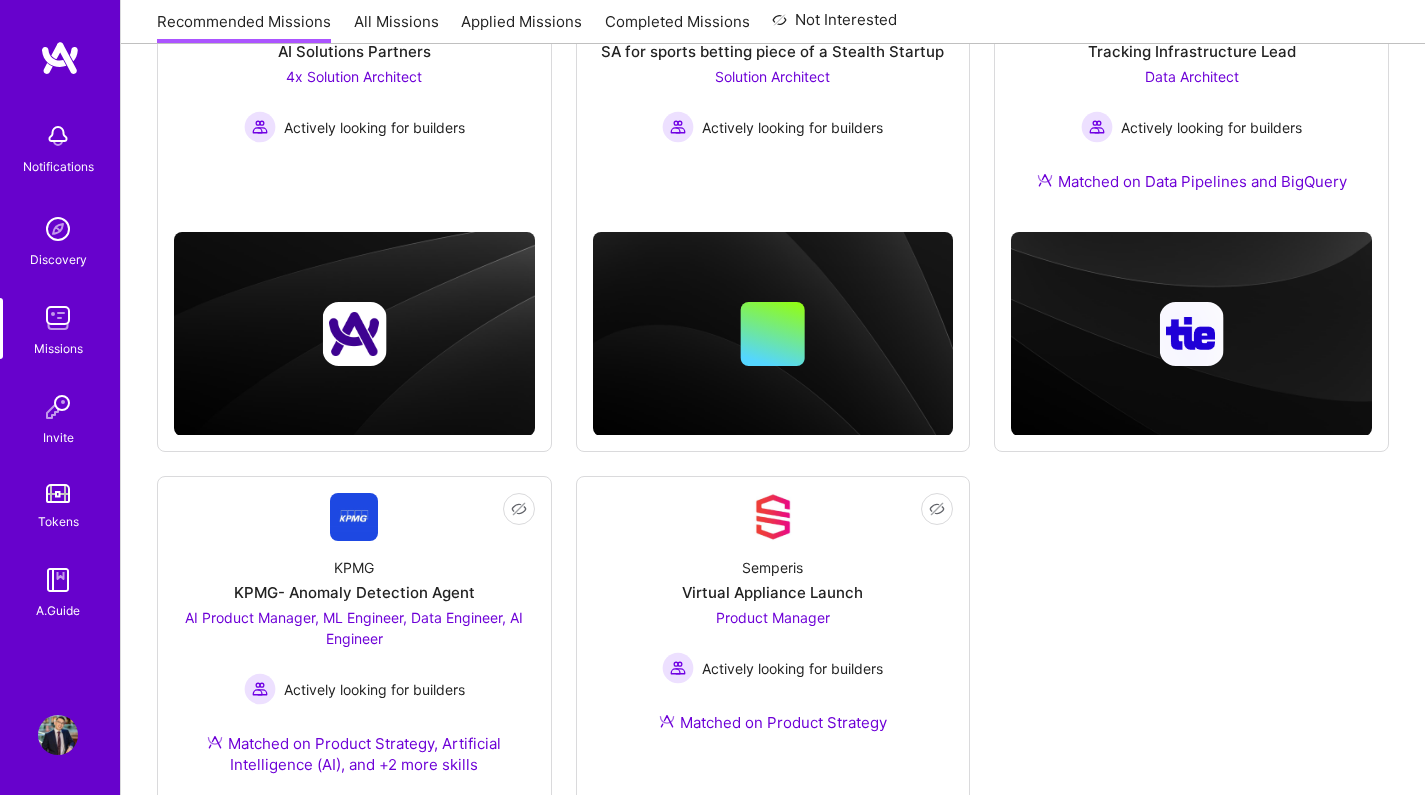 scroll, scrollTop: 0, scrollLeft: 0, axis: both 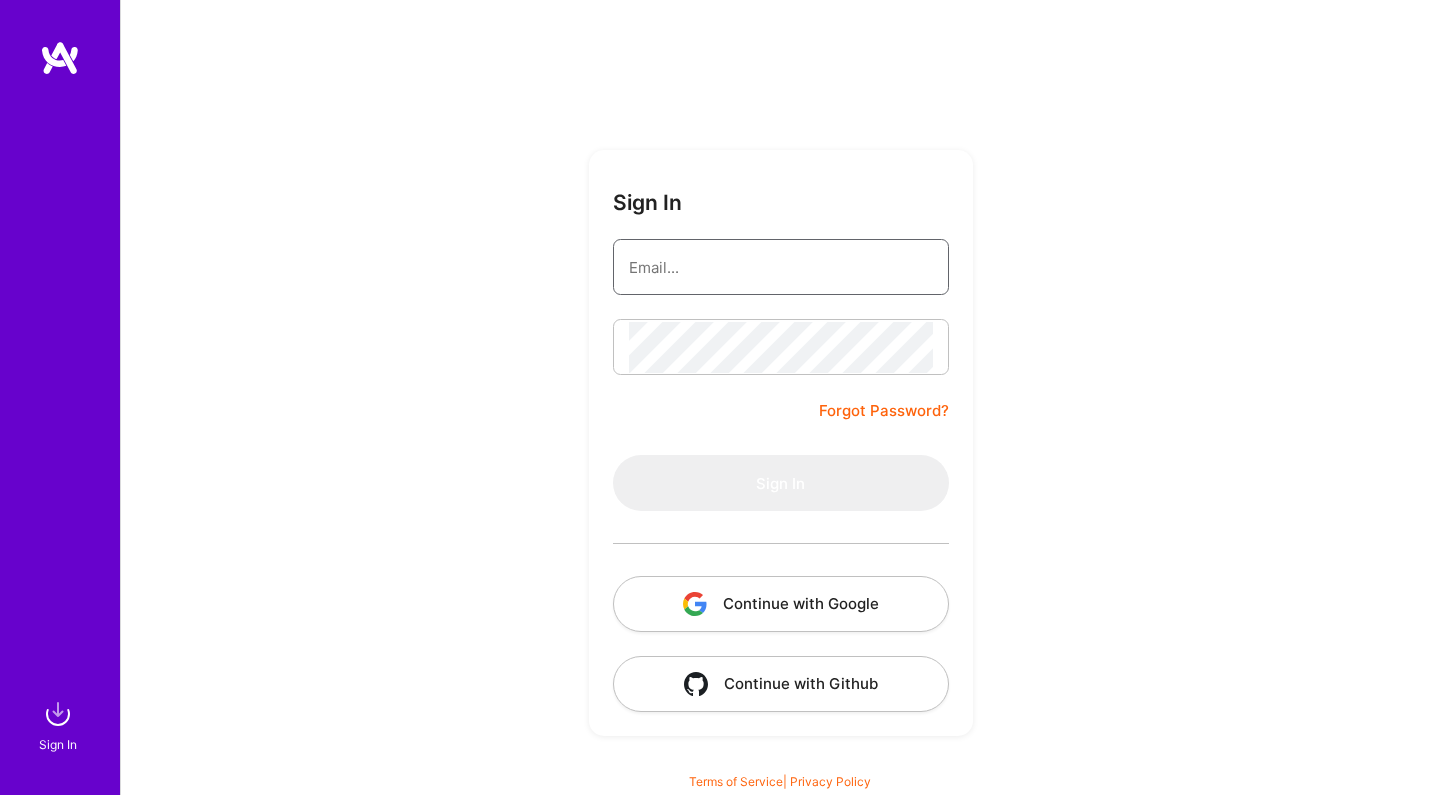 drag, startPoint x: 0, startPoint y: 0, endPoint x: 693, endPoint y: 249, distance: 736.3763 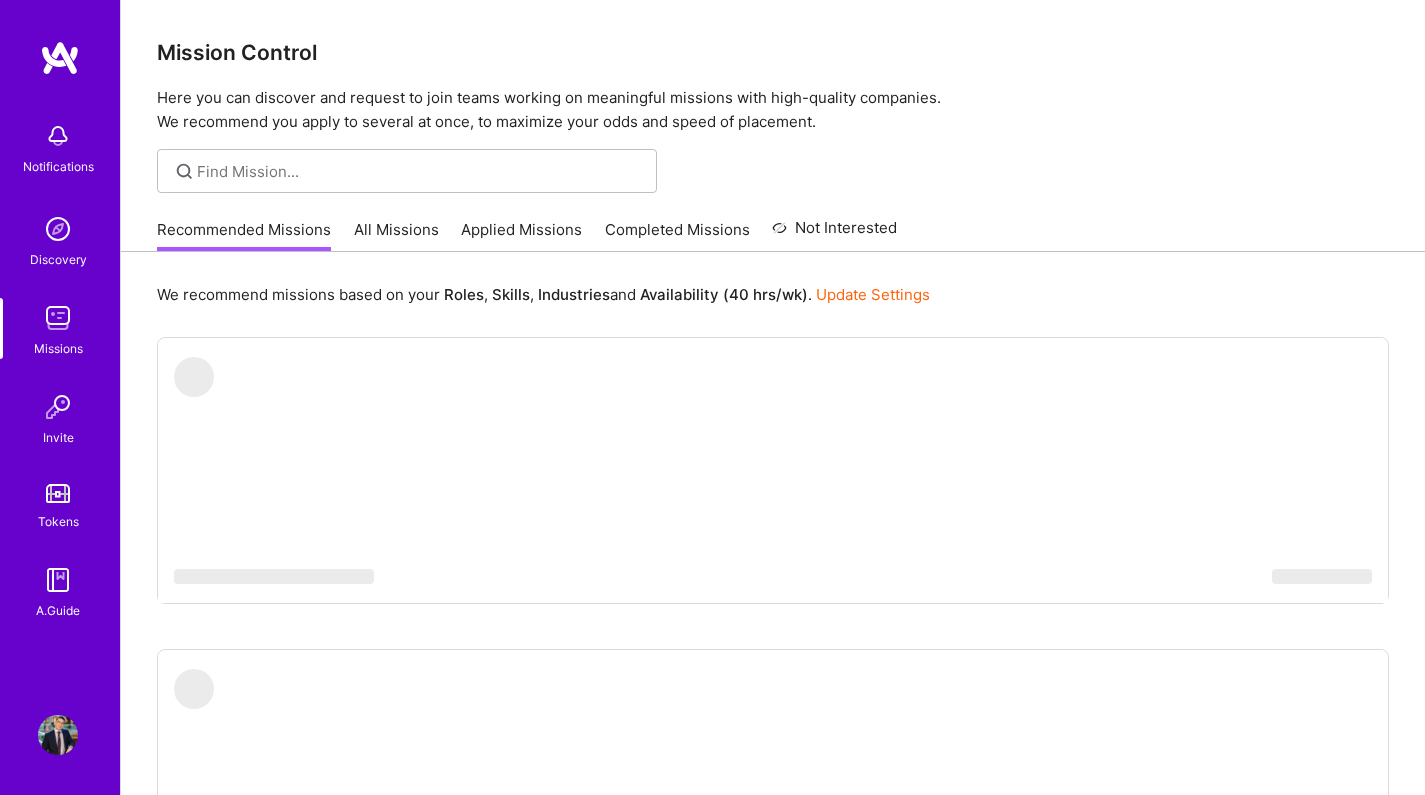 click on "‌ ‌ ‌ ‌ ‌ ‌ ‌ ‌ ‌ ‌ ‌ ‌ ‌ ‌ ‌ ‌ ‌ ‌ ‌ ‌ ‌ ‌ ‌ ‌ ‌ ‌ ‌ ‌ ‌ ‌ ‌ ‌ ‌ ‌ ‌ ‌ ‌ ‌ ‌ ‌ ‌ ‌ ‌ ‌ ‌ ‌ ‌ ‌ ‌ ‌ ‌ ‌ ‌ ‌" at bounding box center [773, 1292] 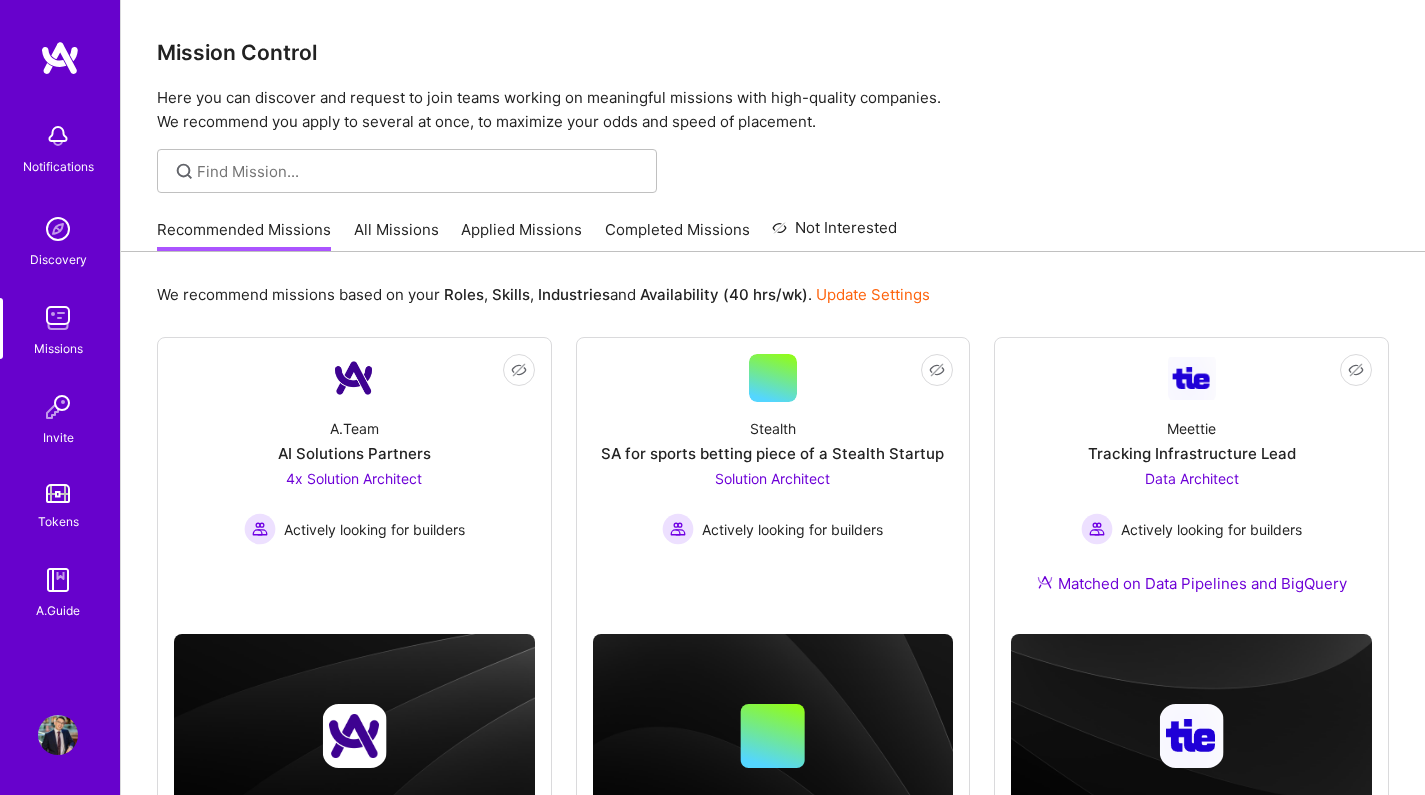 click on "All Missions" at bounding box center [396, 235] 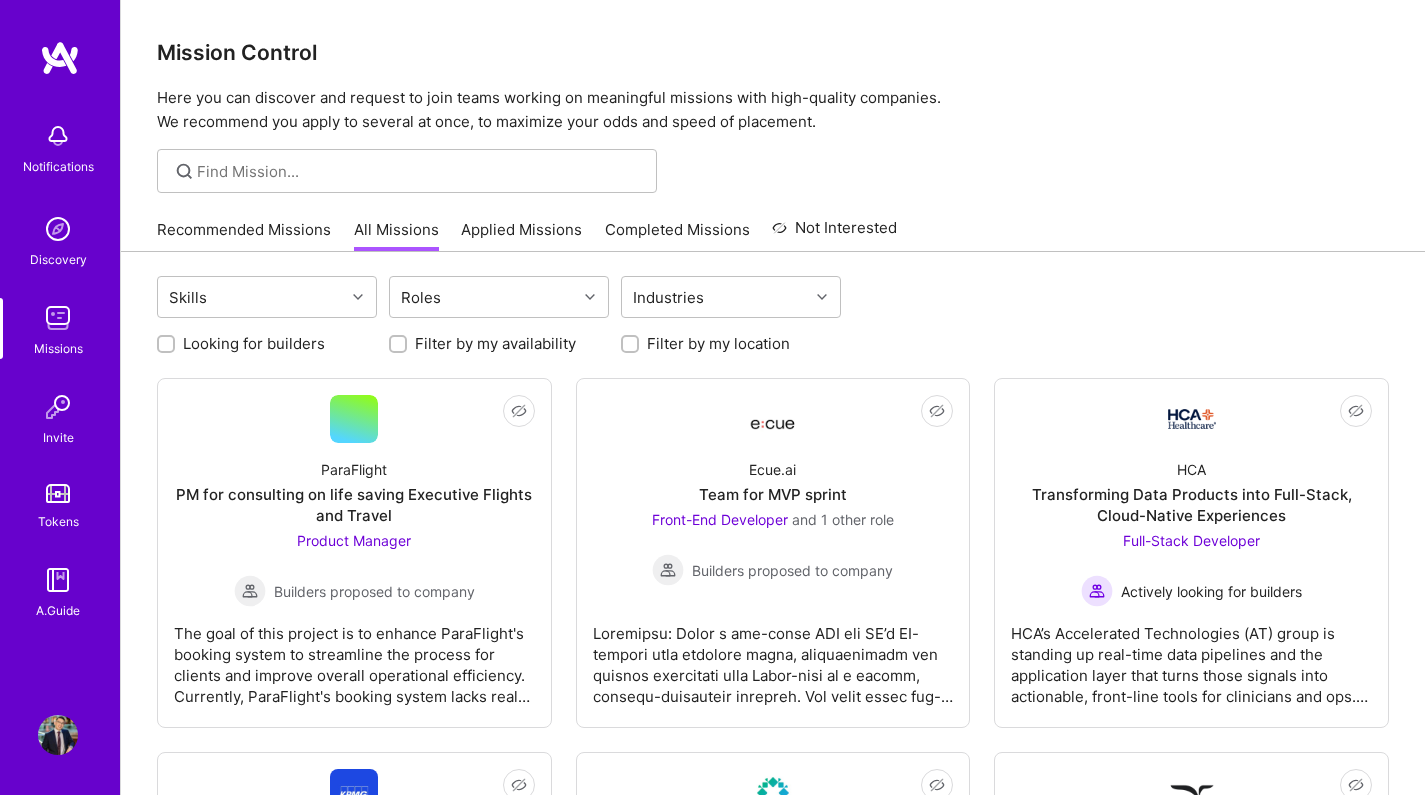 click on "Applied Missions" at bounding box center [521, 235] 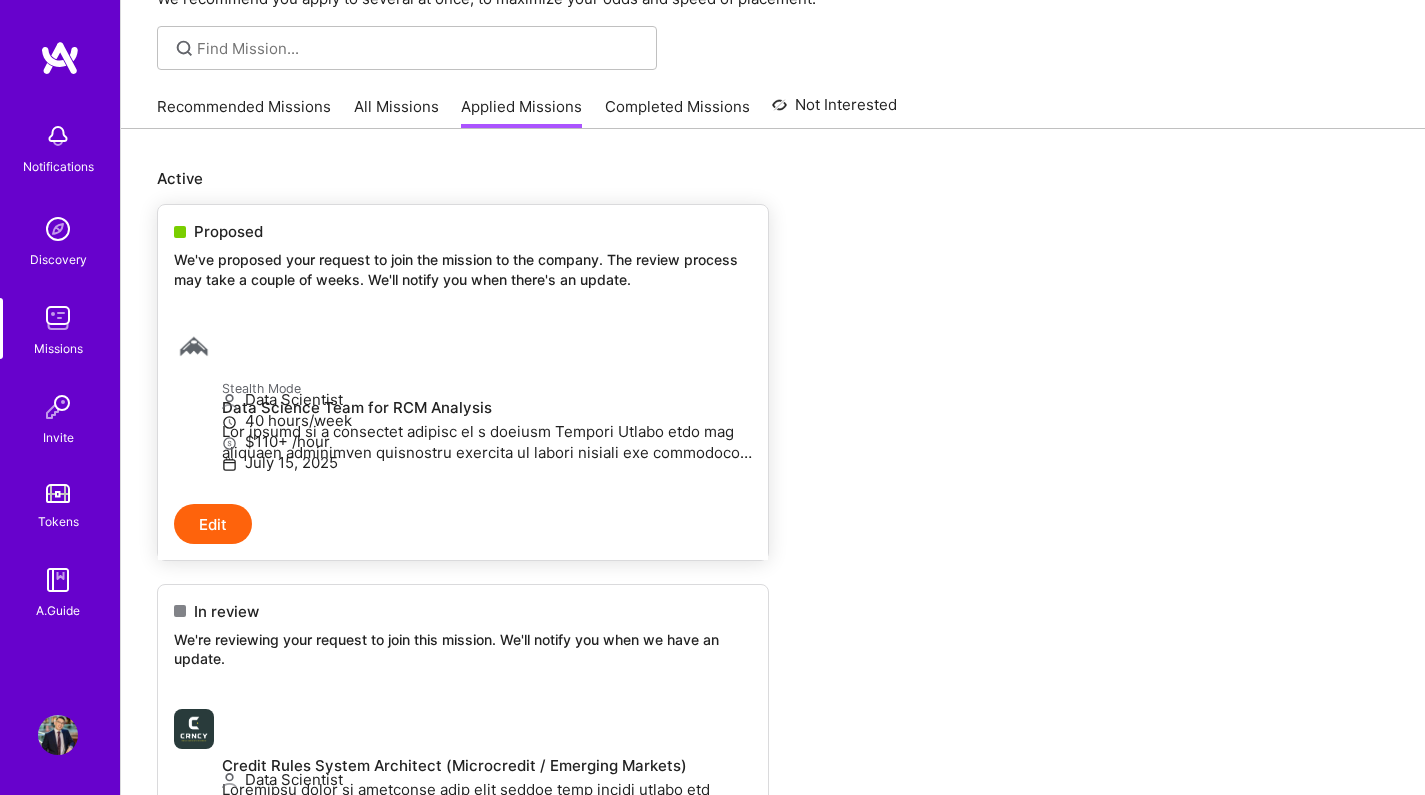 scroll, scrollTop: 76, scrollLeft: 0, axis: vertical 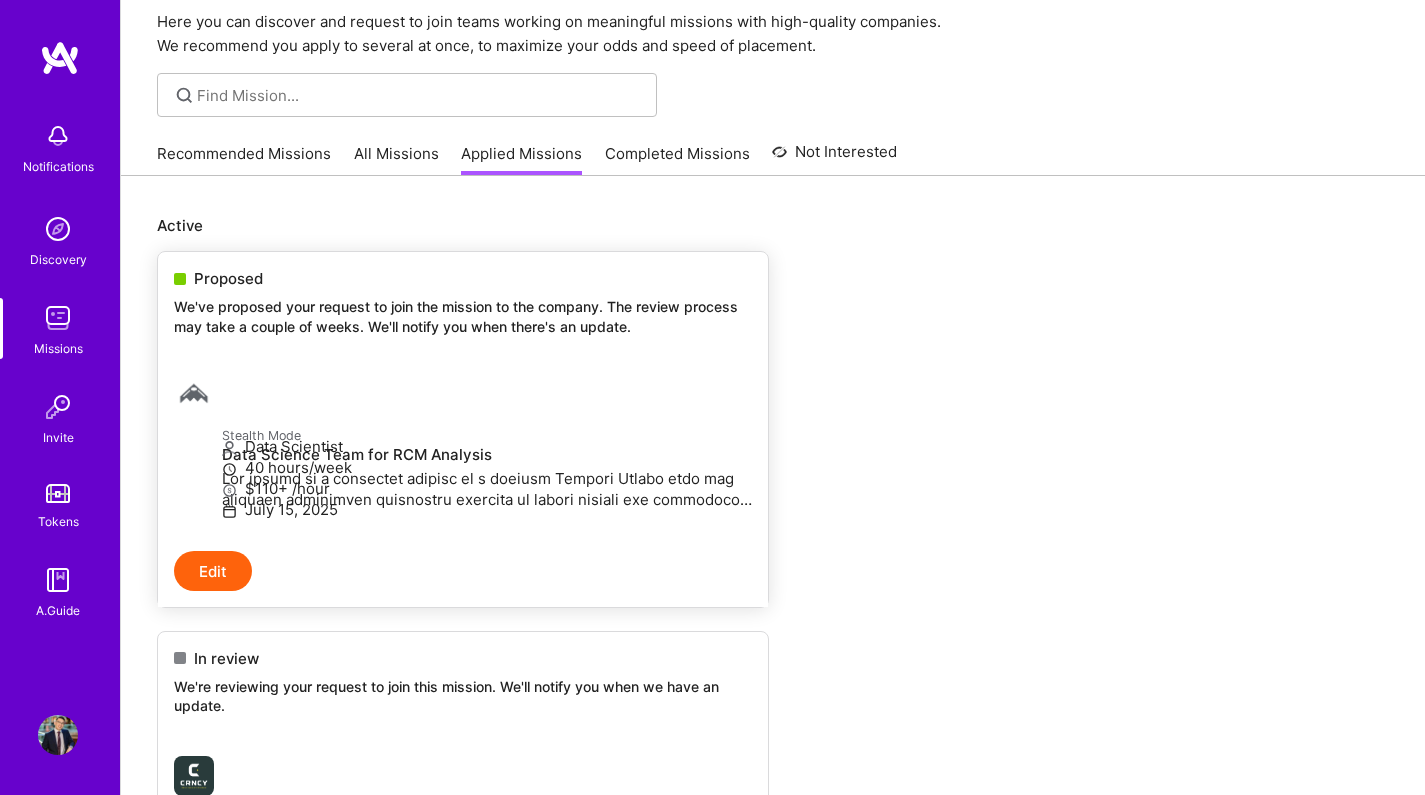 click on "We've proposed your request to join the mission to the company. The review process may take a couple of weeks. We'll notify you when there's an update." at bounding box center (463, 316) 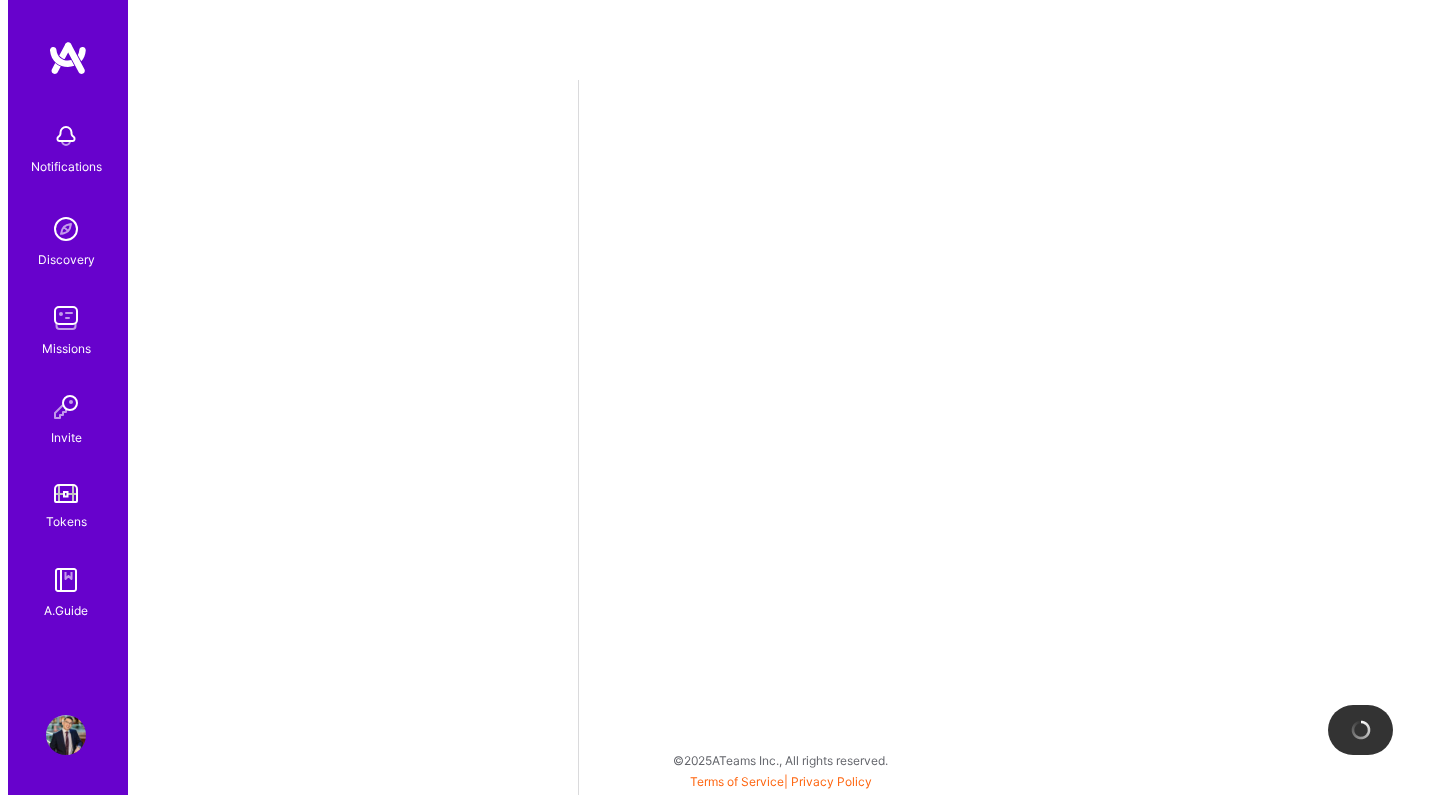 scroll, scrollTop: 0, scrollLeft: 0, axis: both 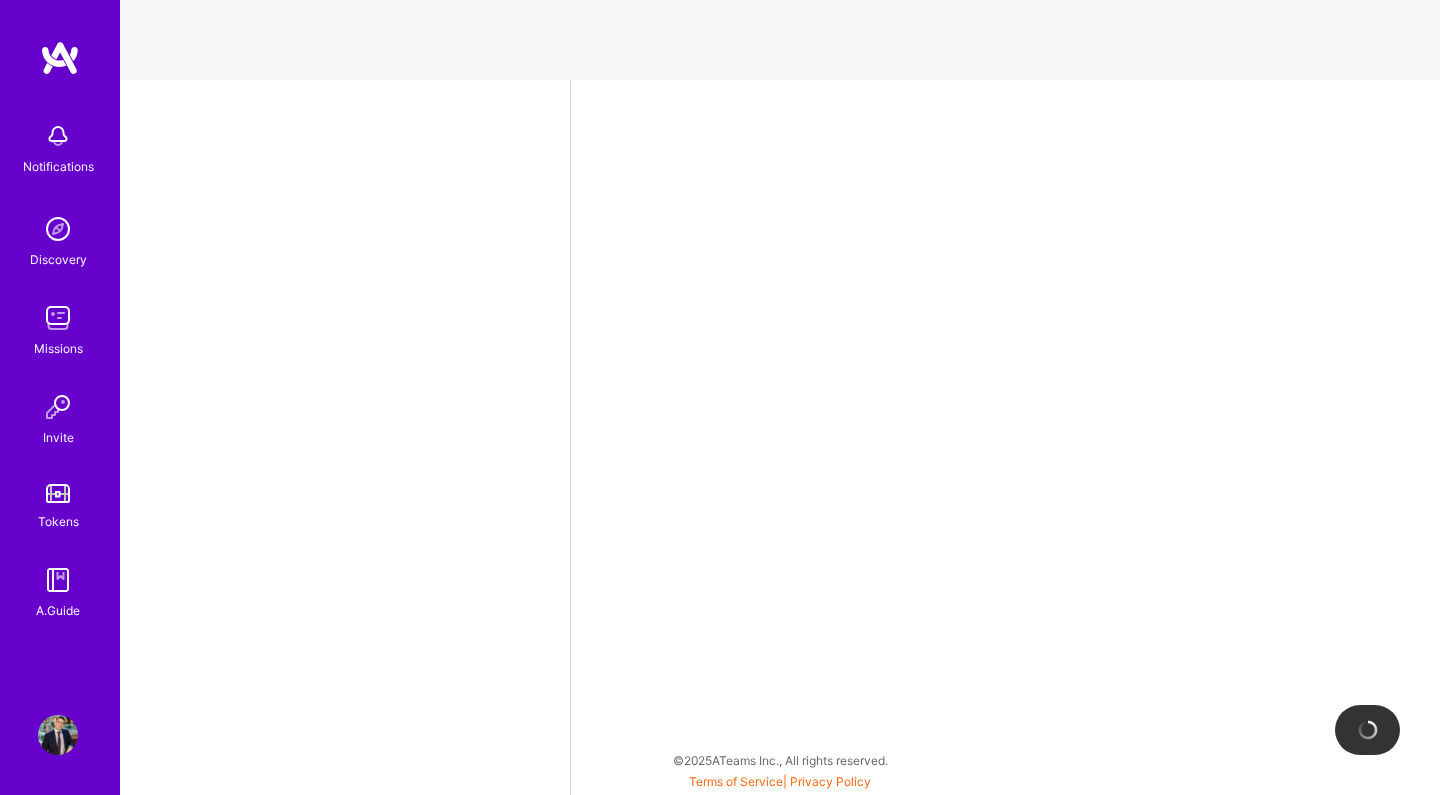 select on "CA" 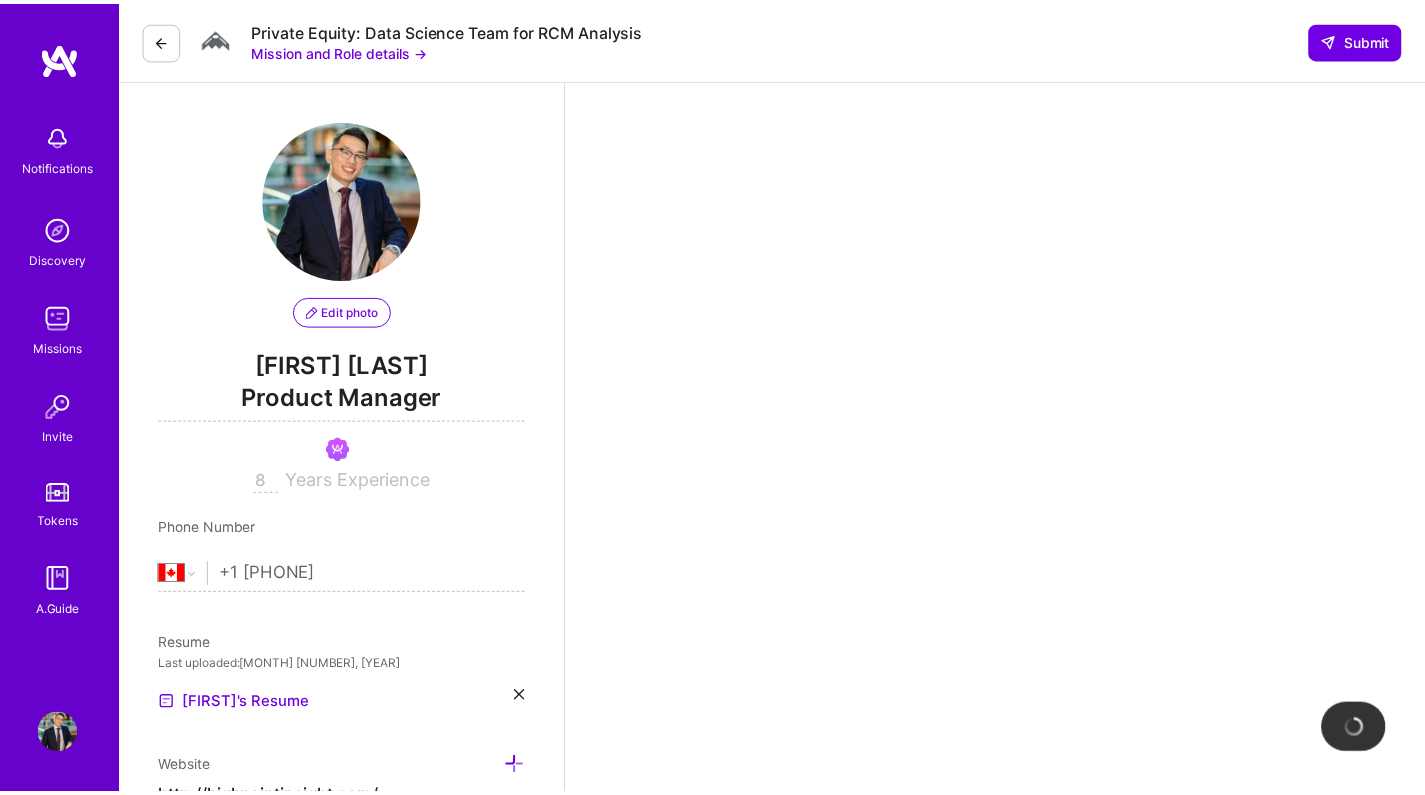 scroll, scrollTop: 470, scrollLeft: 0, axis: vertical 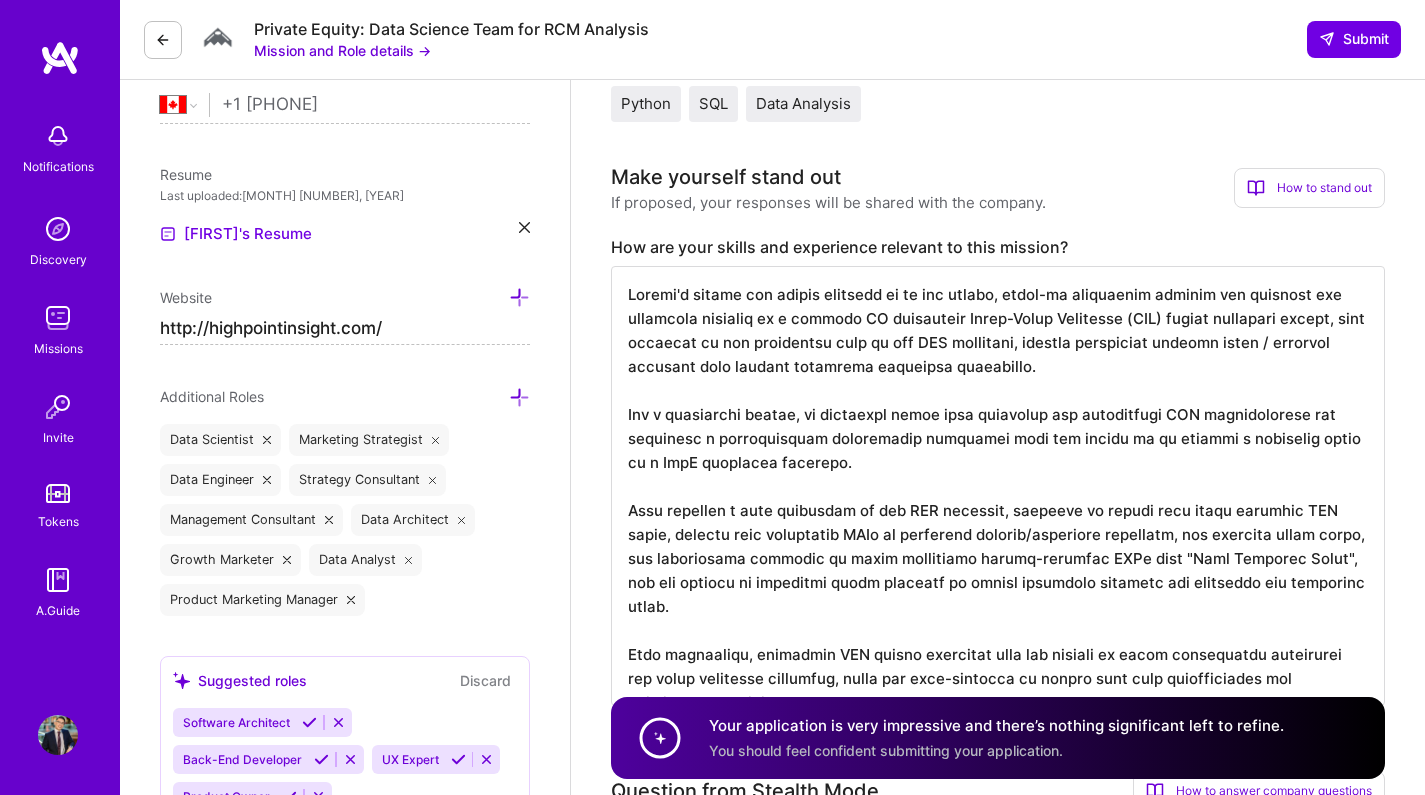 click on "Mission and Role details →" at bounding box center [342, 50] 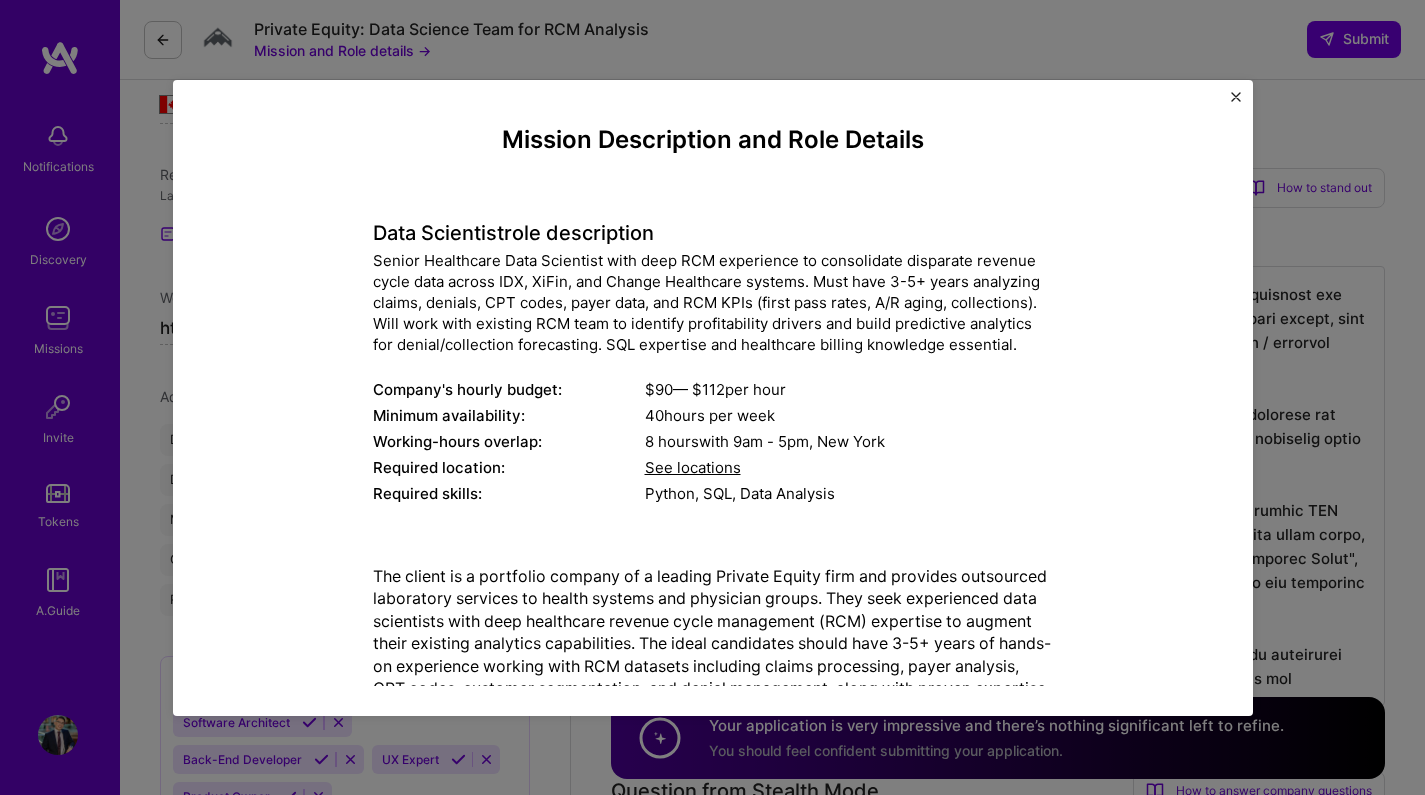 scroll, scrollTop: 626, scrollLeft: 0, axis: vertical 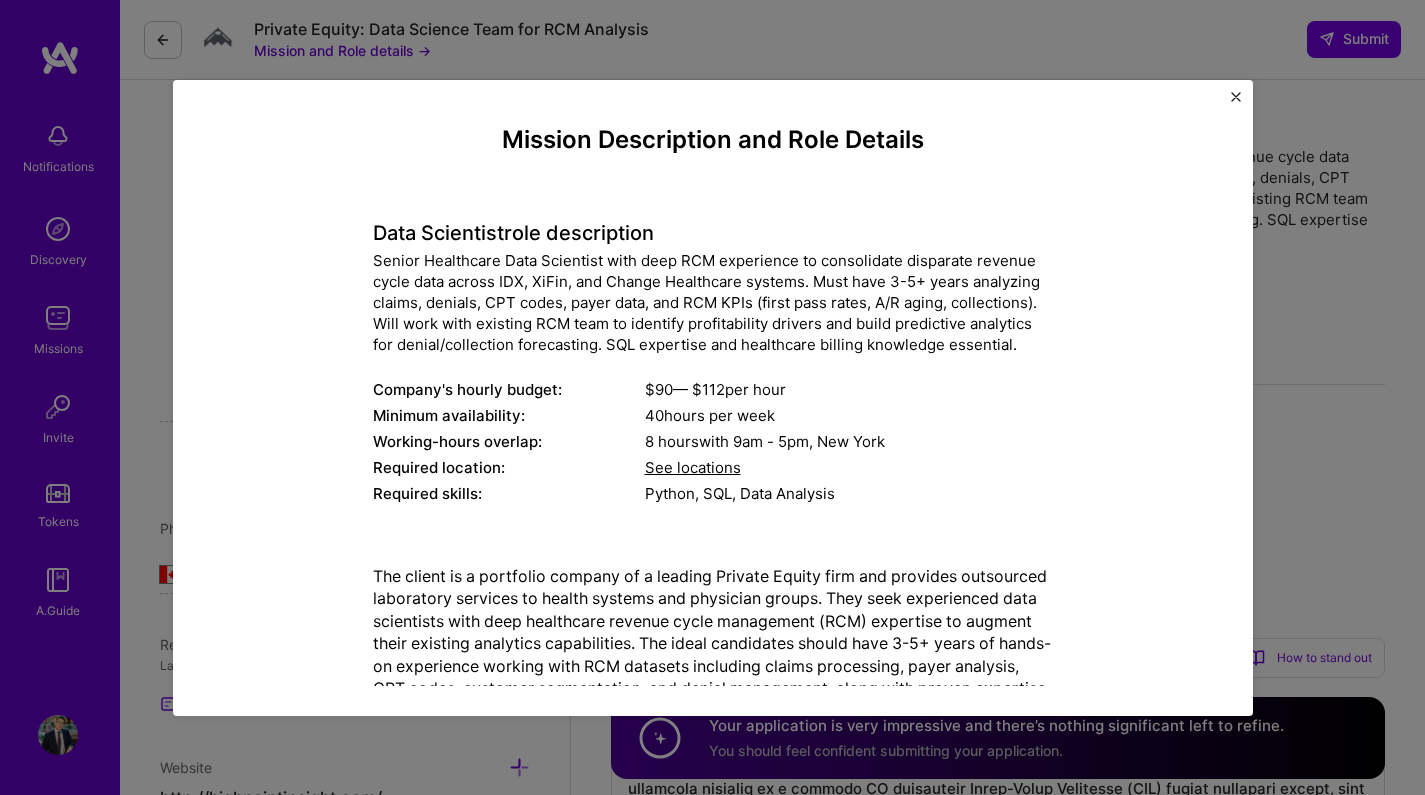 click on "Mission Description and Role Details Data Scientist  role description Senior Healthcare Data Scientist with deep RCM experience to consolidate disparate revenue cycle data across IDX, XiFin, and Change Healthcare systems. Must have 3-5+ years analyzing claims, denials, CPT codes, payer data, and RCM KPIs (first pass rates, A/R aging, collections). Will work with existing RCM team to identify profitability drivers and build predictive analytics for denial/collection forecasting. SQL expertise and healthcare billing knowledge essential. Company's hourly budget: $ 90  — $ 112  per hour Minimum availability: 40  hours per week Working-hours overlap: 8 hours  with   9am    -    5pm ,     New York Required location: See locations Required skills: Python, SQL, Data Analysis
Website https://www.a.team/" at bounding box center [712, 397] 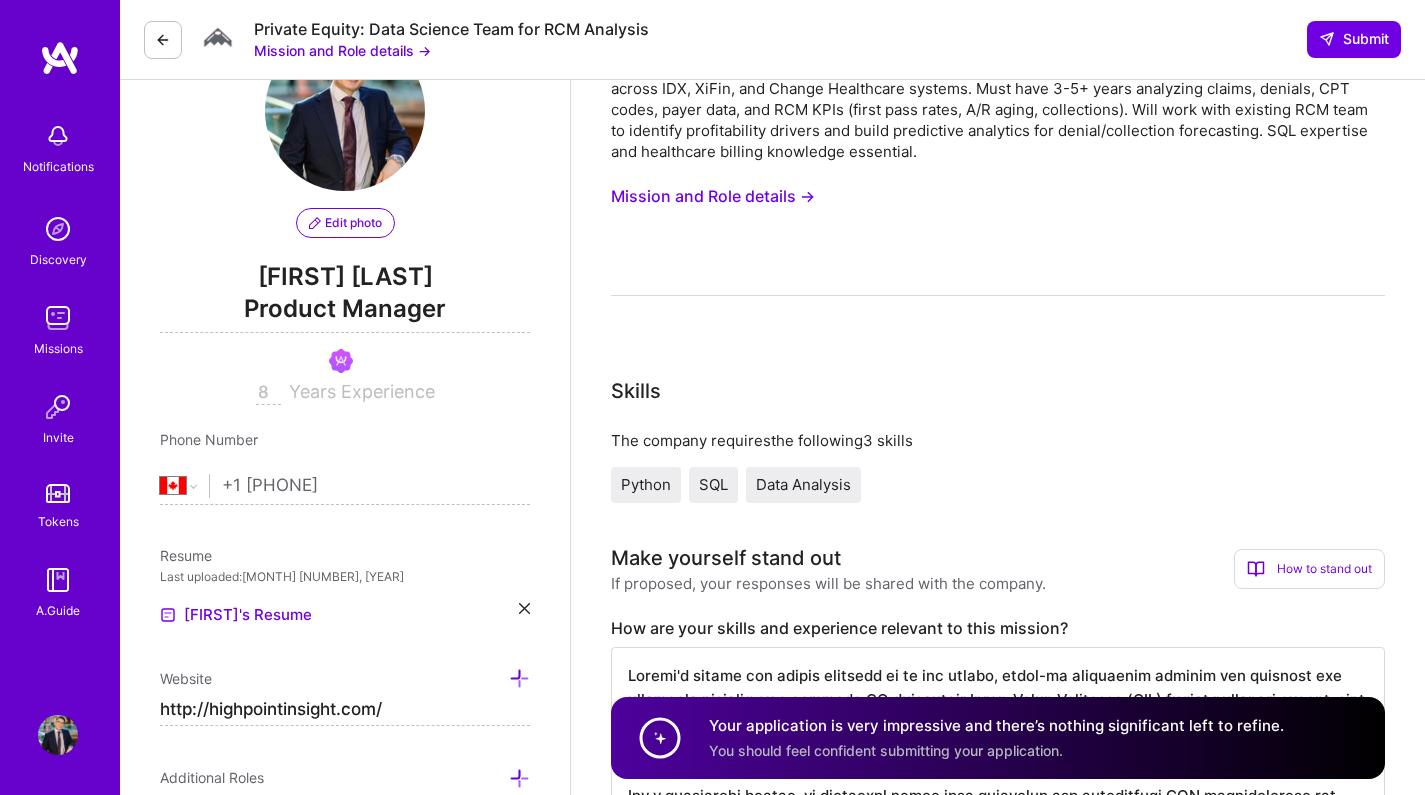 scroll, scrollTop: 491, scrollLeft: 0, axis: vertical 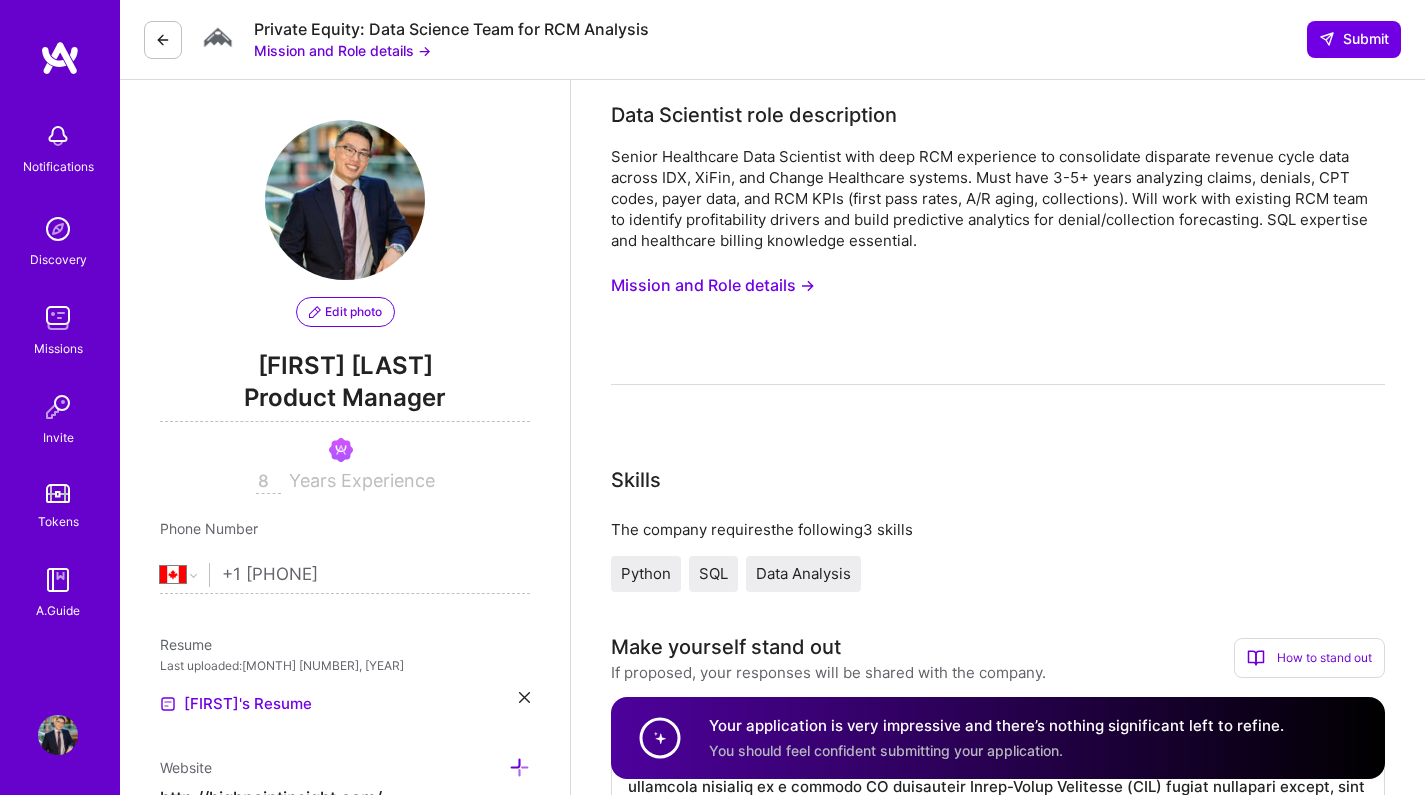 click on "Mission and Role details →" at bounding box center (342, 50) 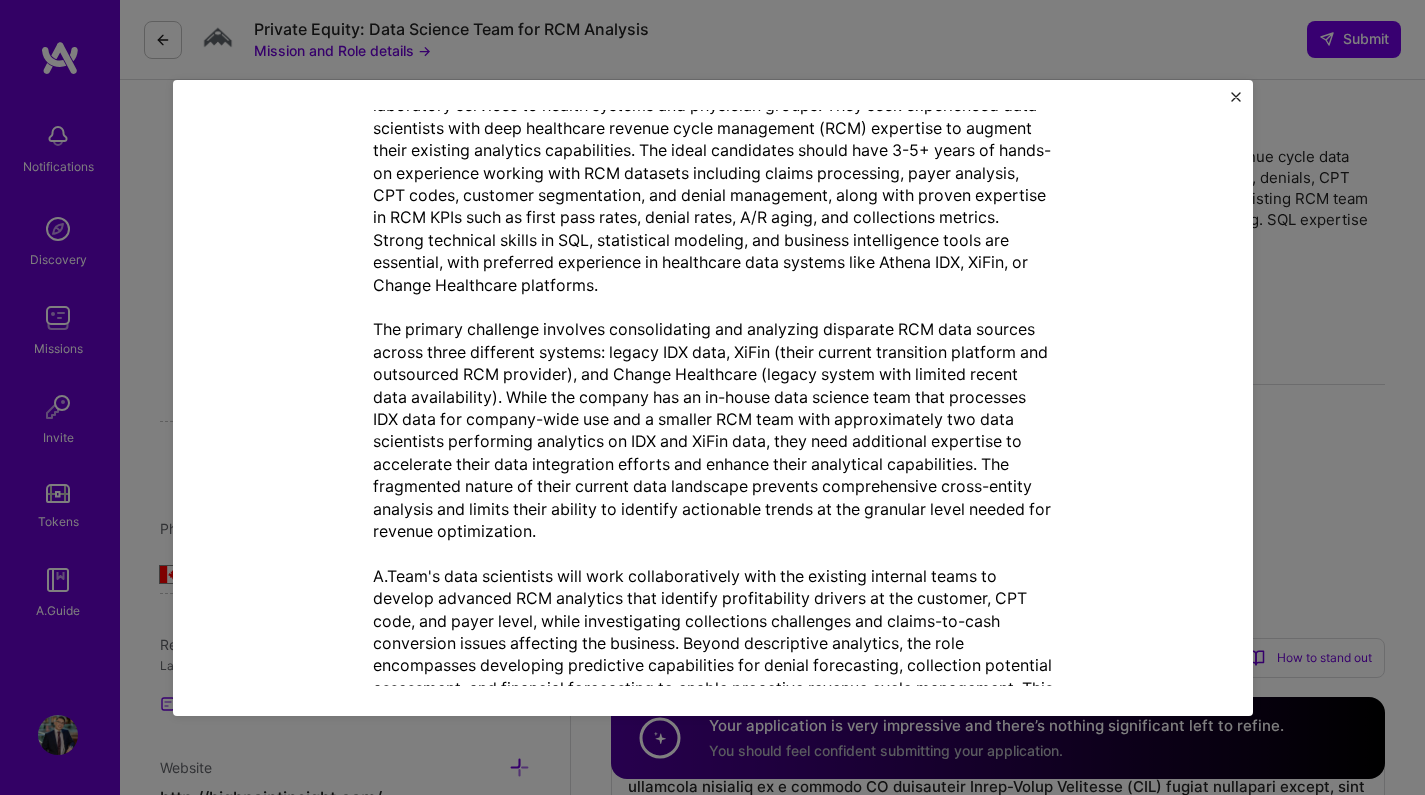 scroll, scrollTop: 626, scrollLeft: 0, axis: vertical 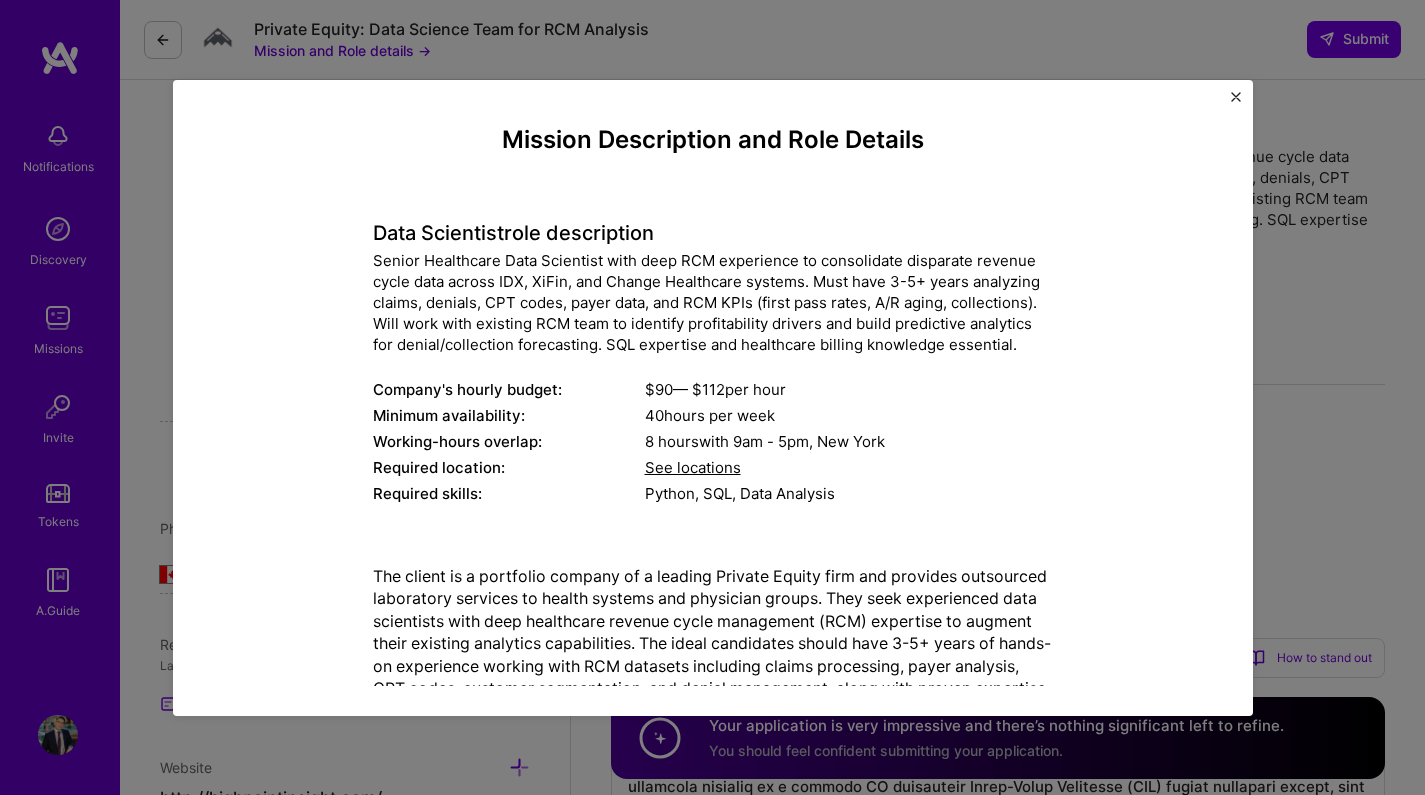 click at bounding box center [1236, 97] 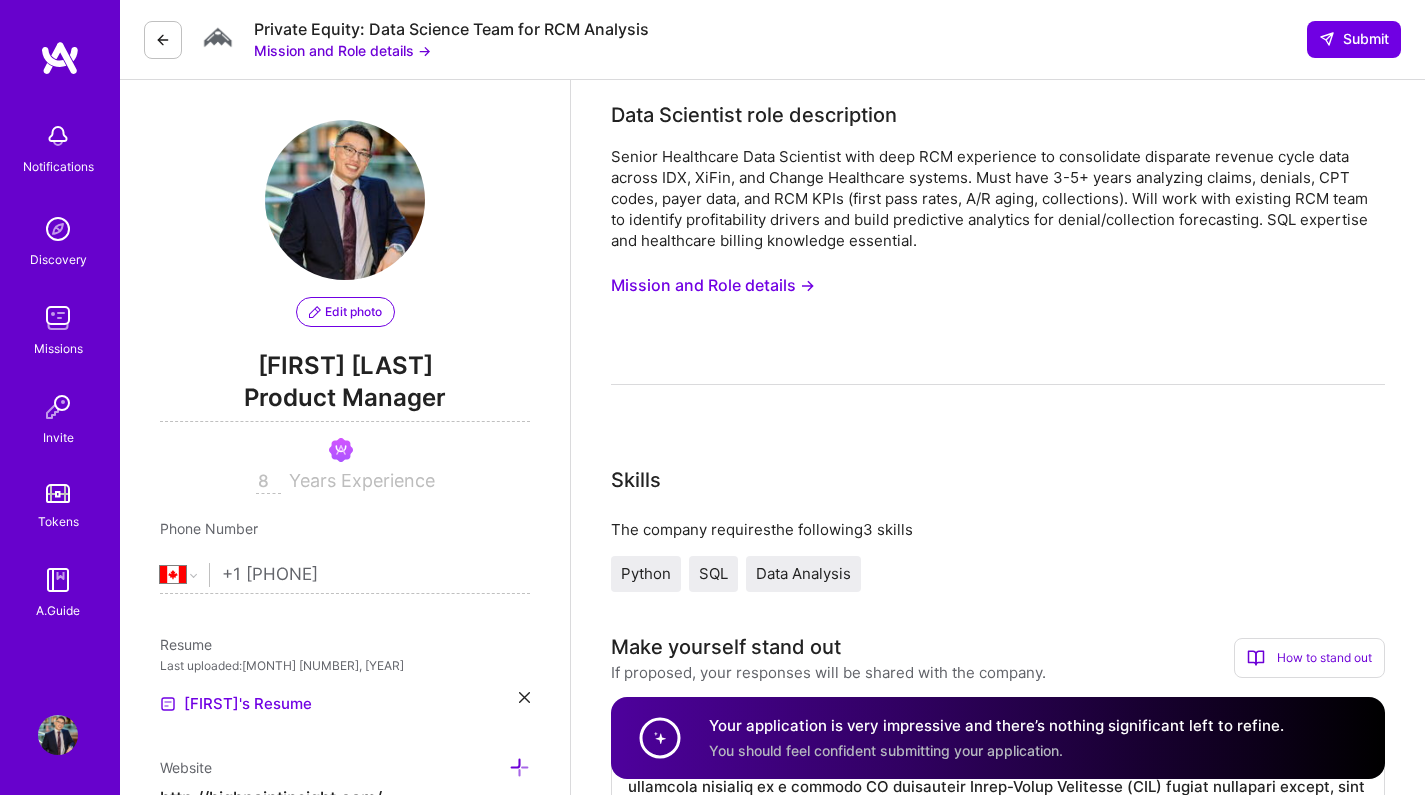 click at bounding box center [163, 40] 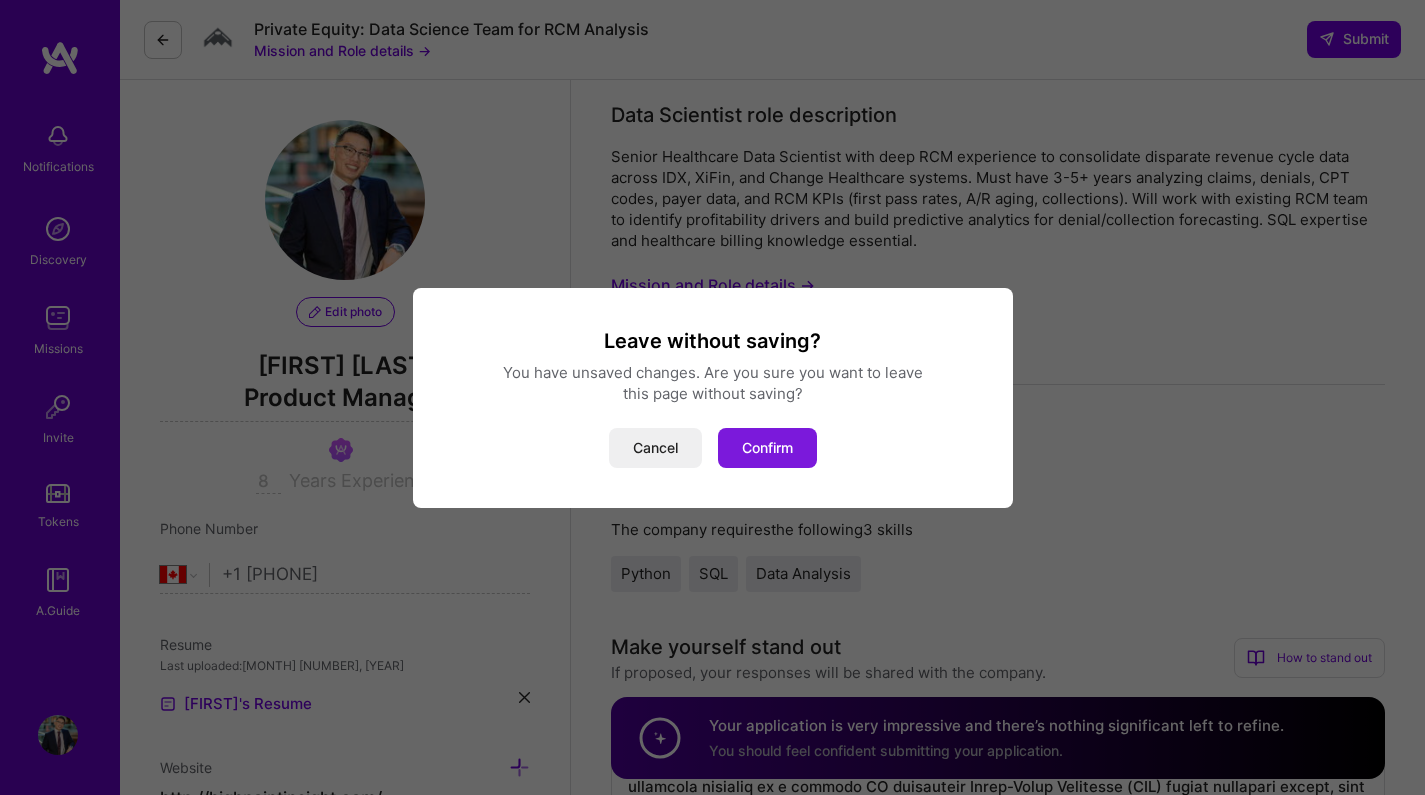 click on "Confirm" at bounding box center (767, 448) 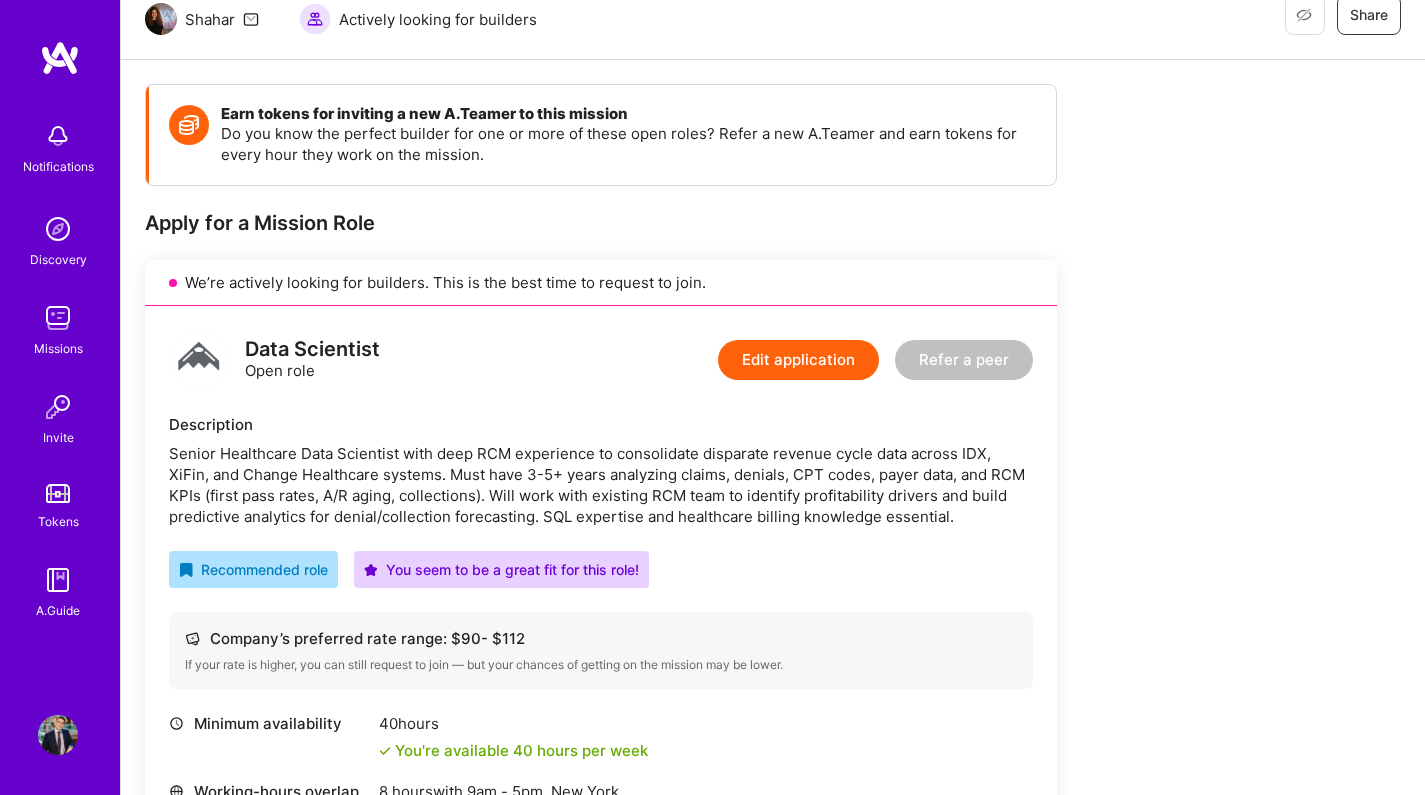 scroll, scrollTop: 0, scrollLeft: 0, axis: both 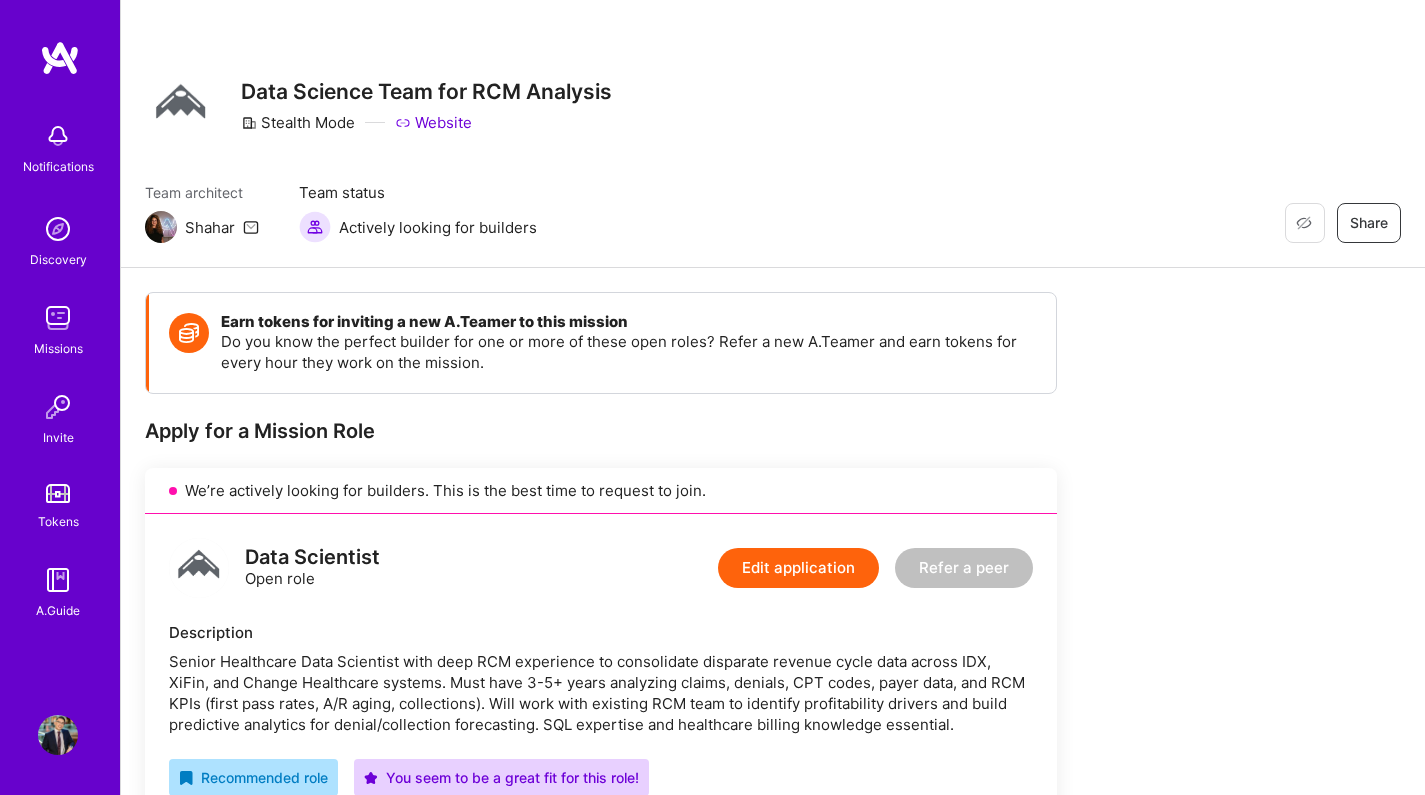 click on "Shahar" at bounding box center (210, 227) 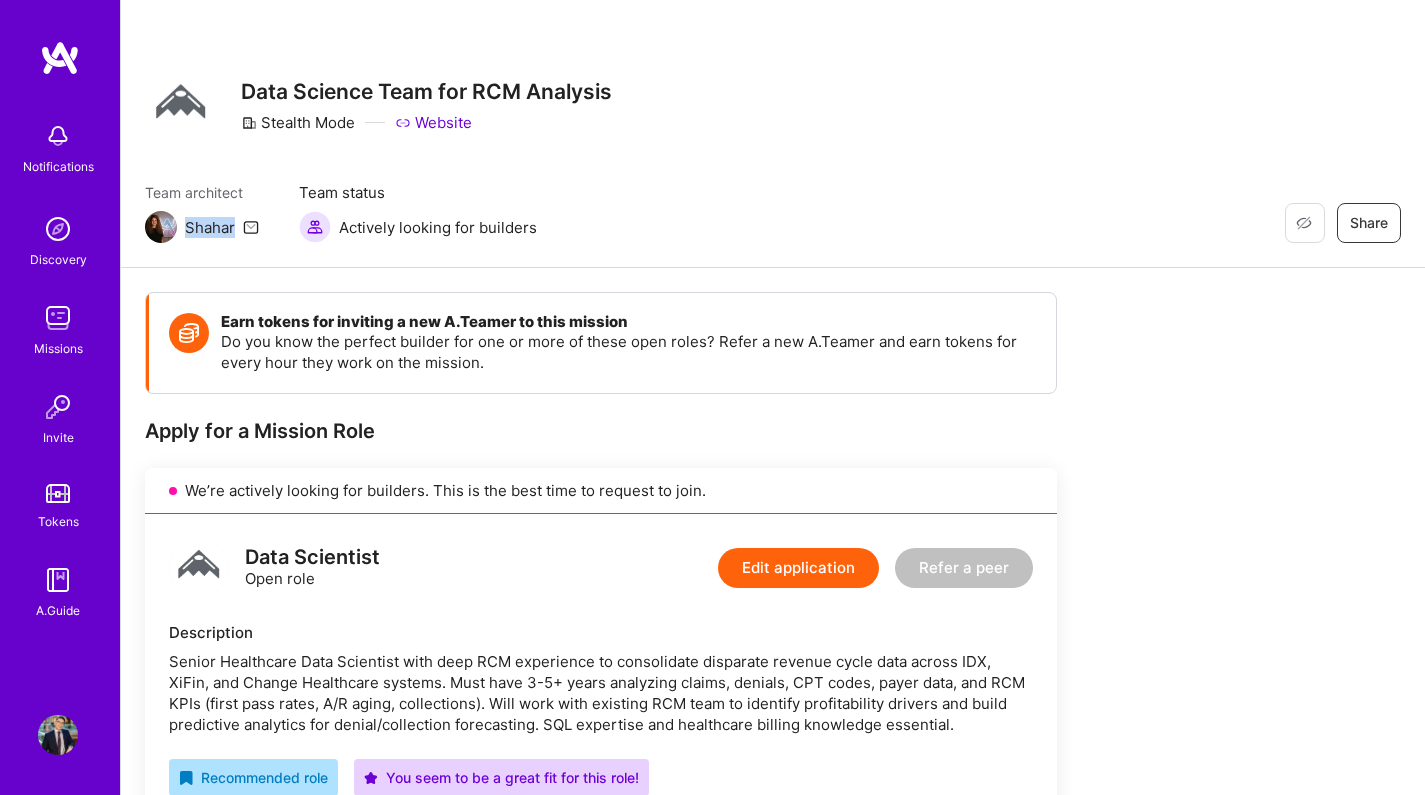 click on "Shahar" at bounding box center (210, 227) 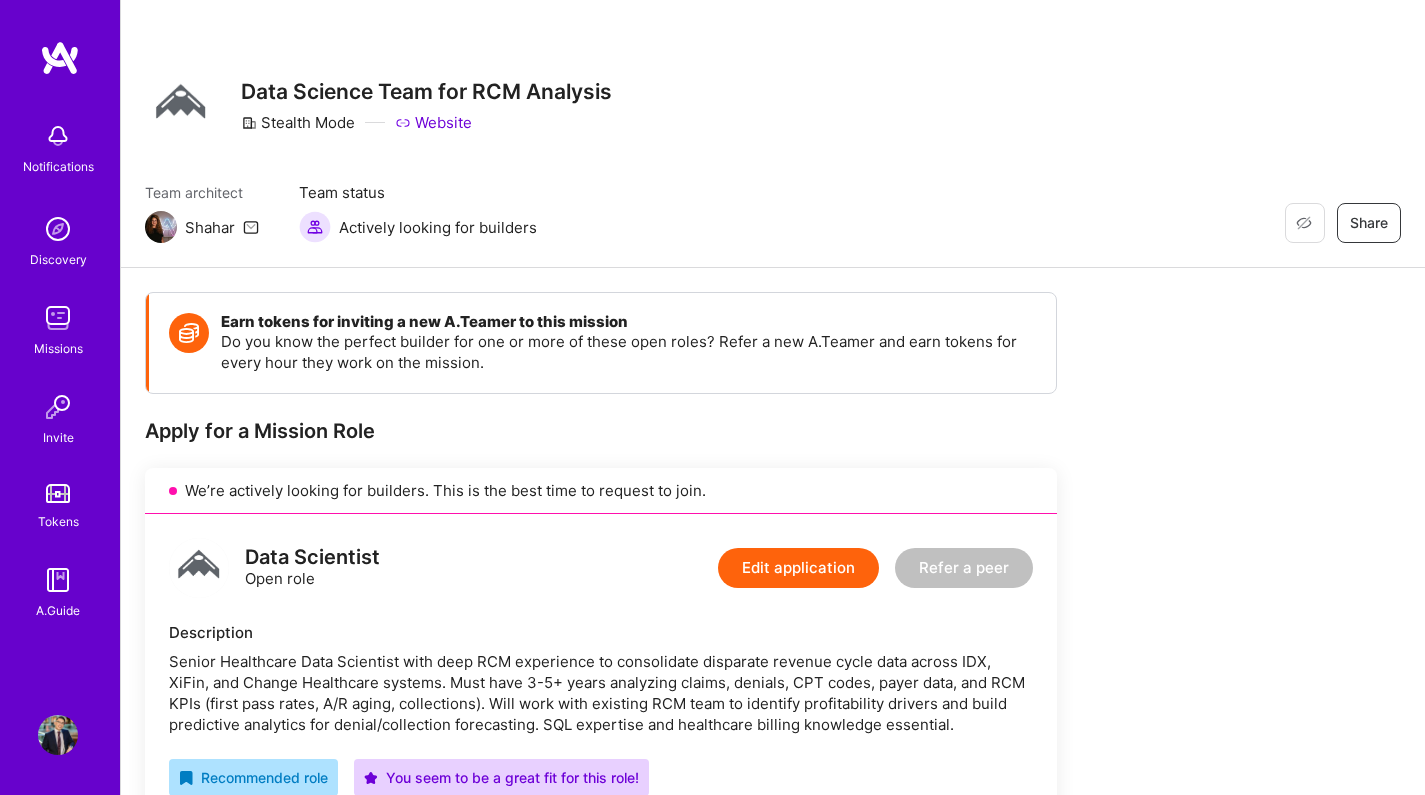click on "Actively looking for builders" at bounding box center [438, 227] 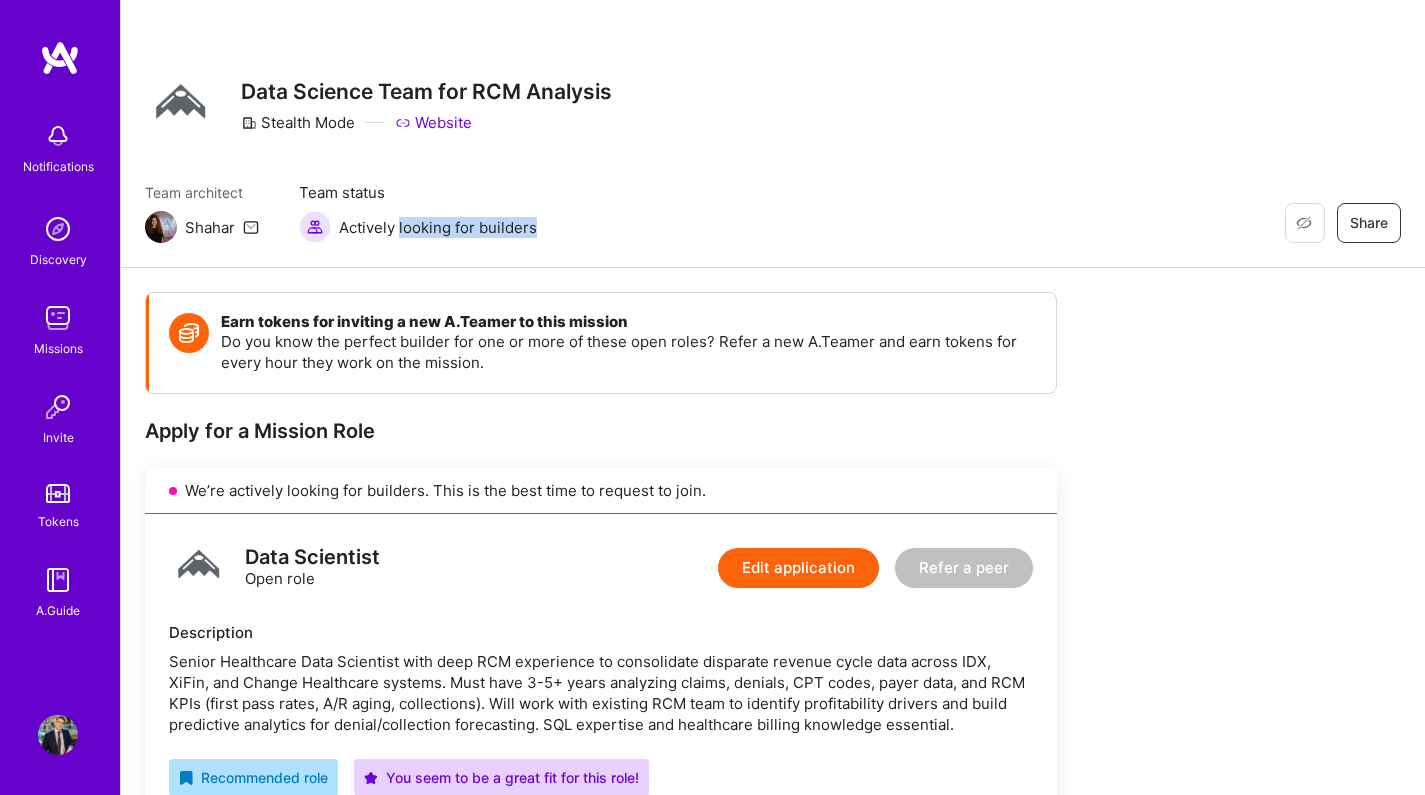 drag, startPoint x: 441, startPoint y: 225, endPoint x: 506, endPoint y: 223, distance: 65.03076 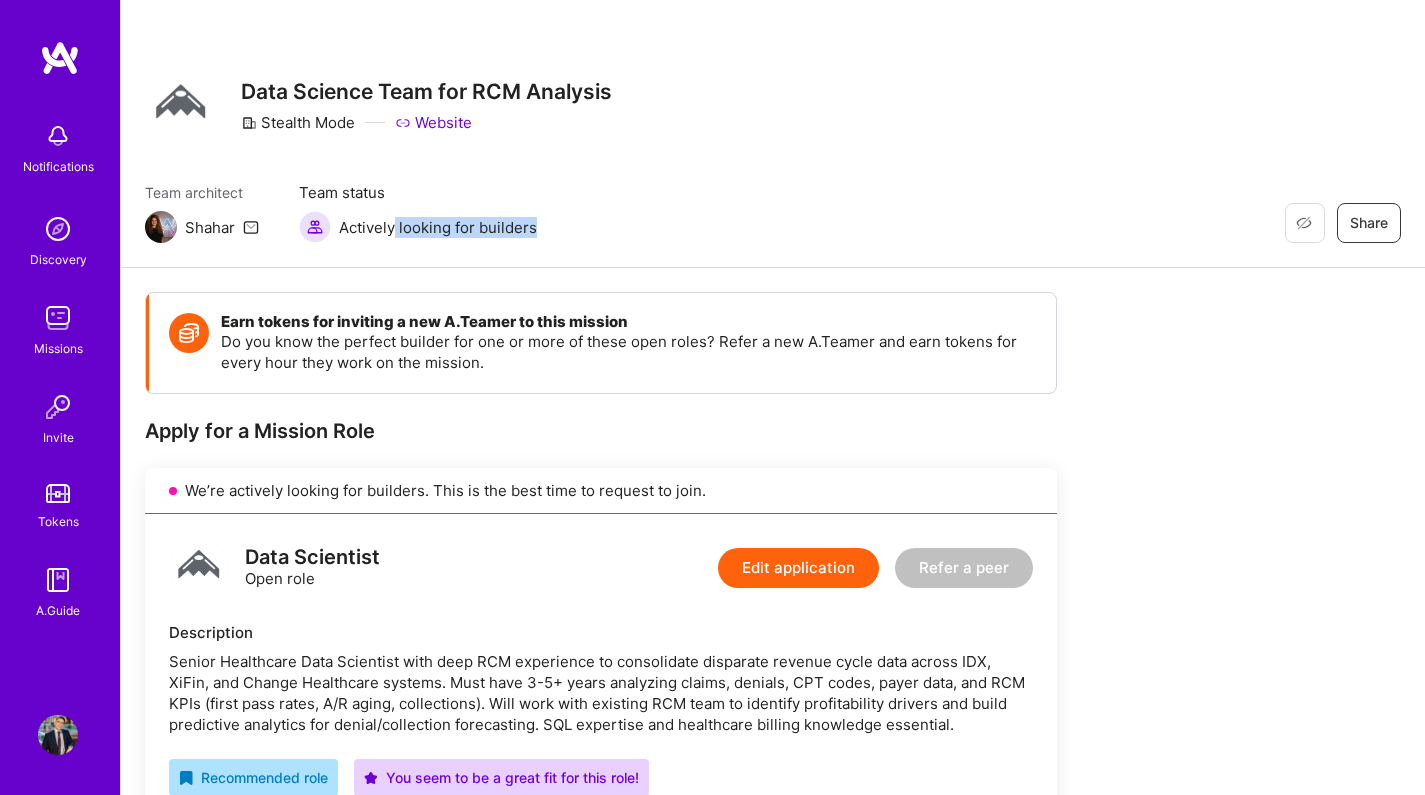 drag, startPoint x: 508, startPoint y: 223, endPoint x: 394, endPoint y: 221, distance: 114.01754 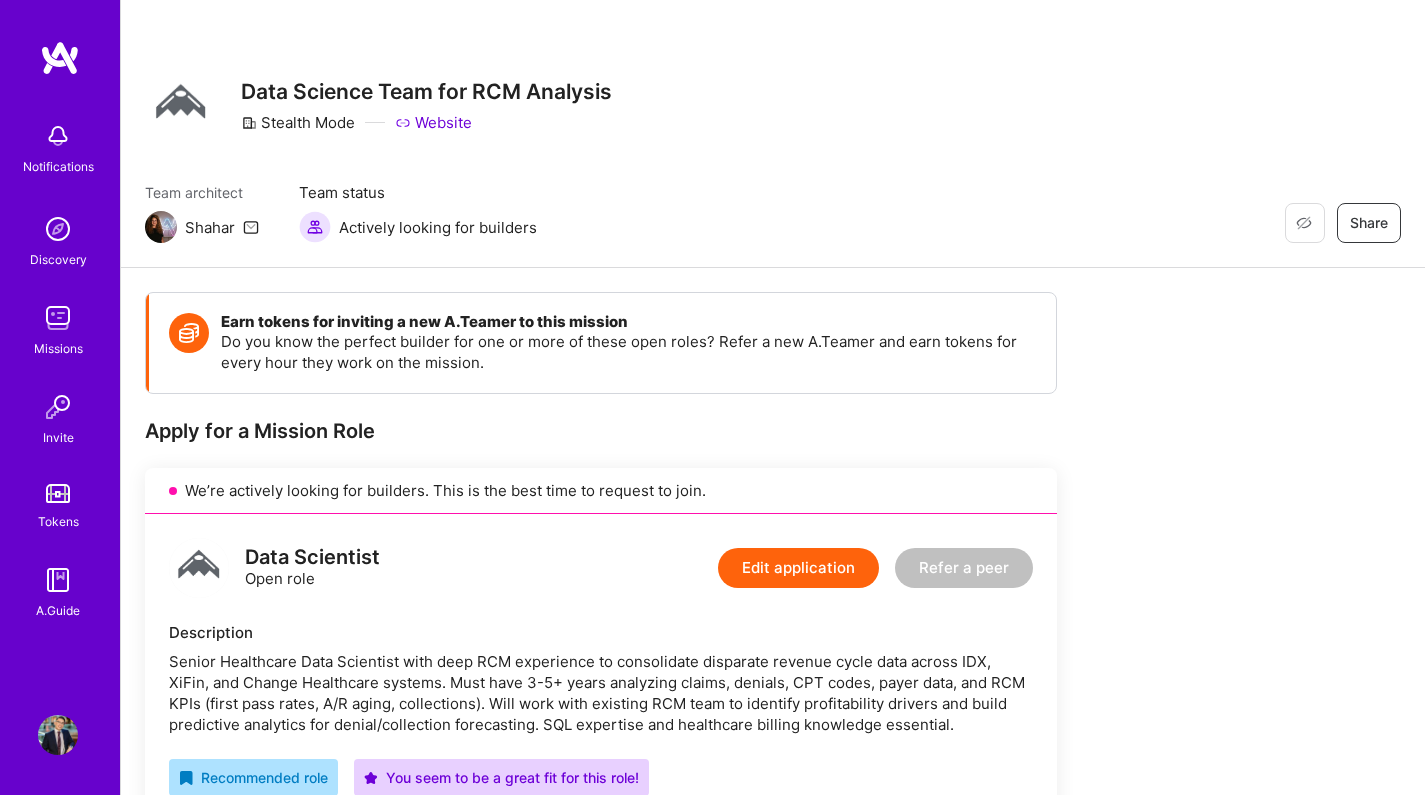 click on "Actively looking for builders" at bounding box center [438, 227] 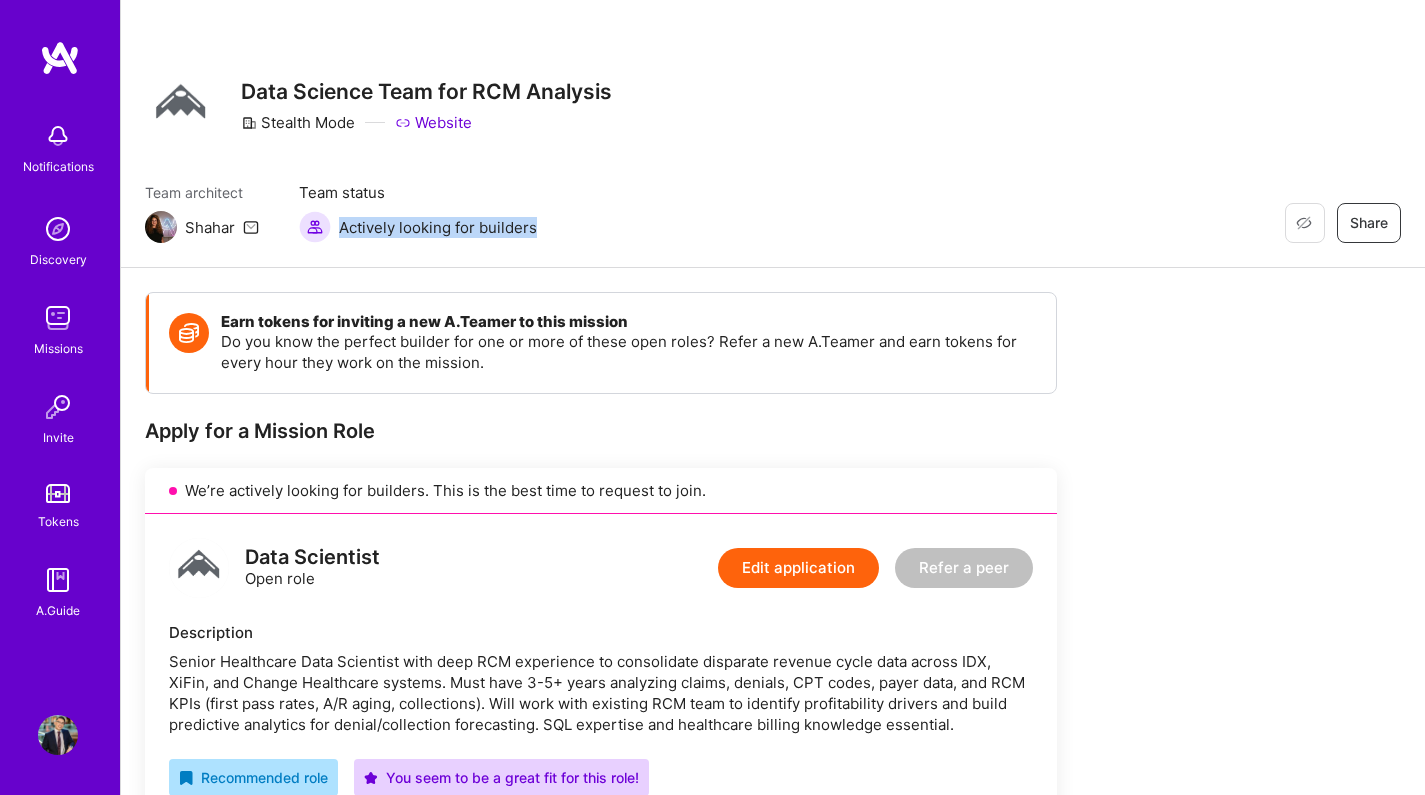 drag, startPoint x: 350, startPoint y: 225, endPoint x: 509, endPoint y: 224, distance: 159.00314 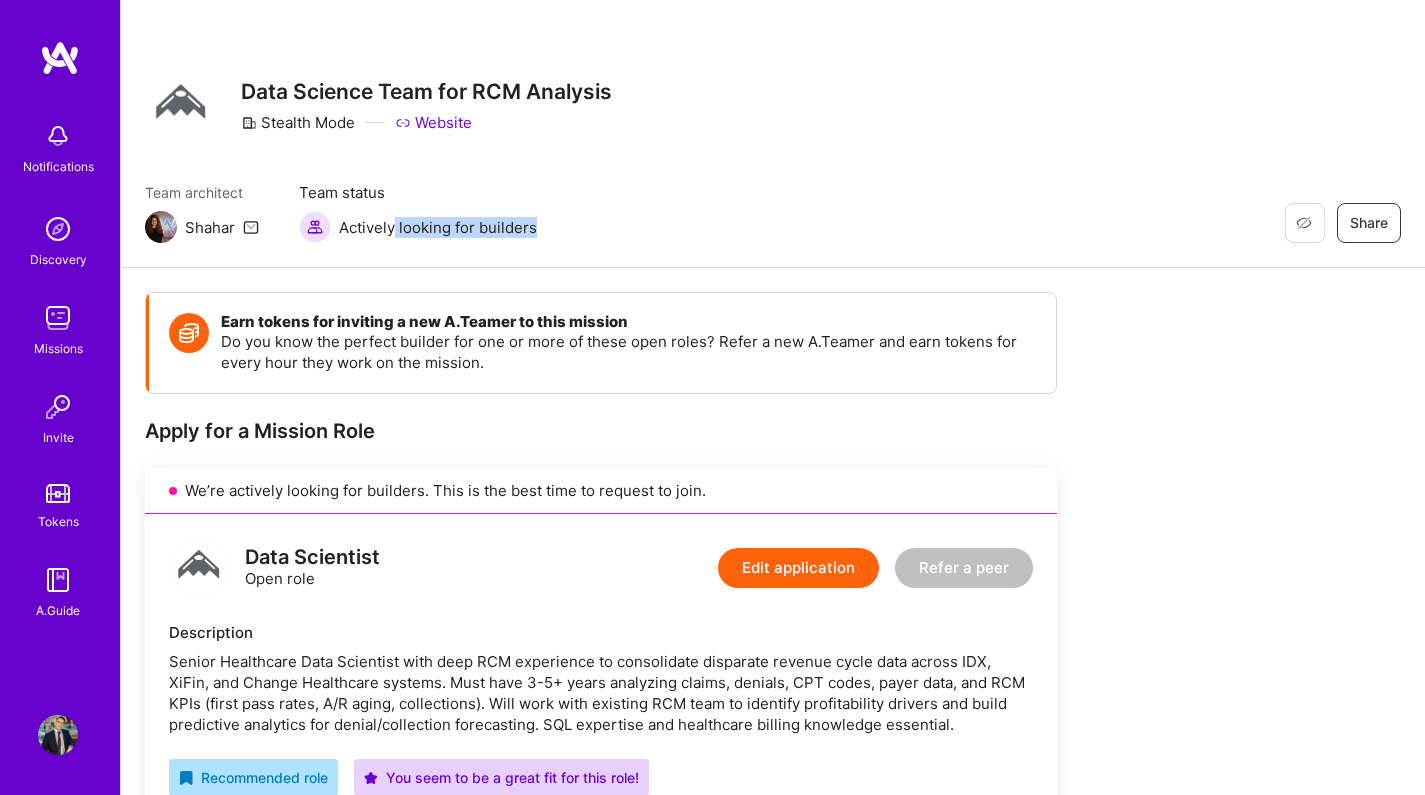 drag, startPoint x: 516, startPoint y: 225, endPoint x: 382, endPoint y: 224, distance: 134.00374 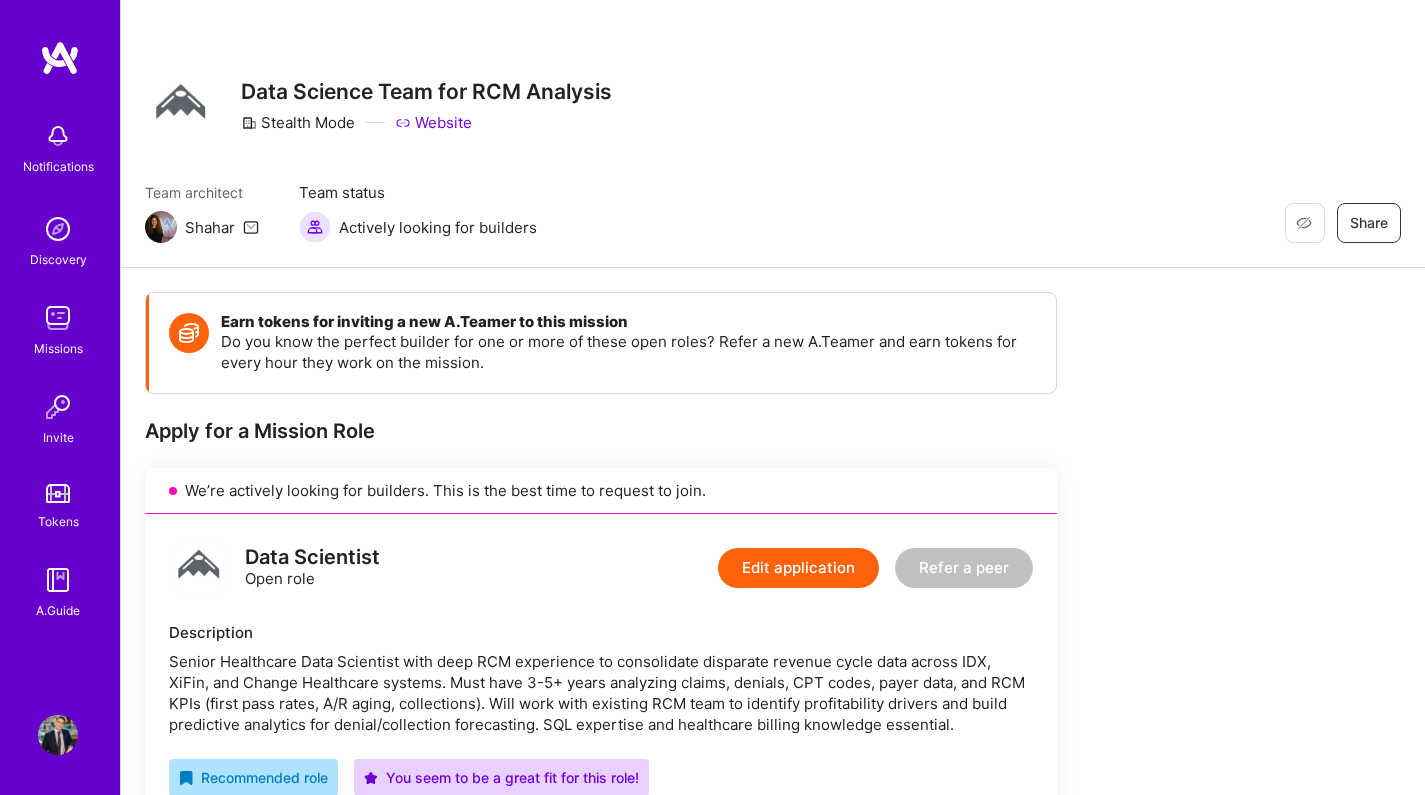 click on "Actively looking for builders" at bounding box center (438, 227) 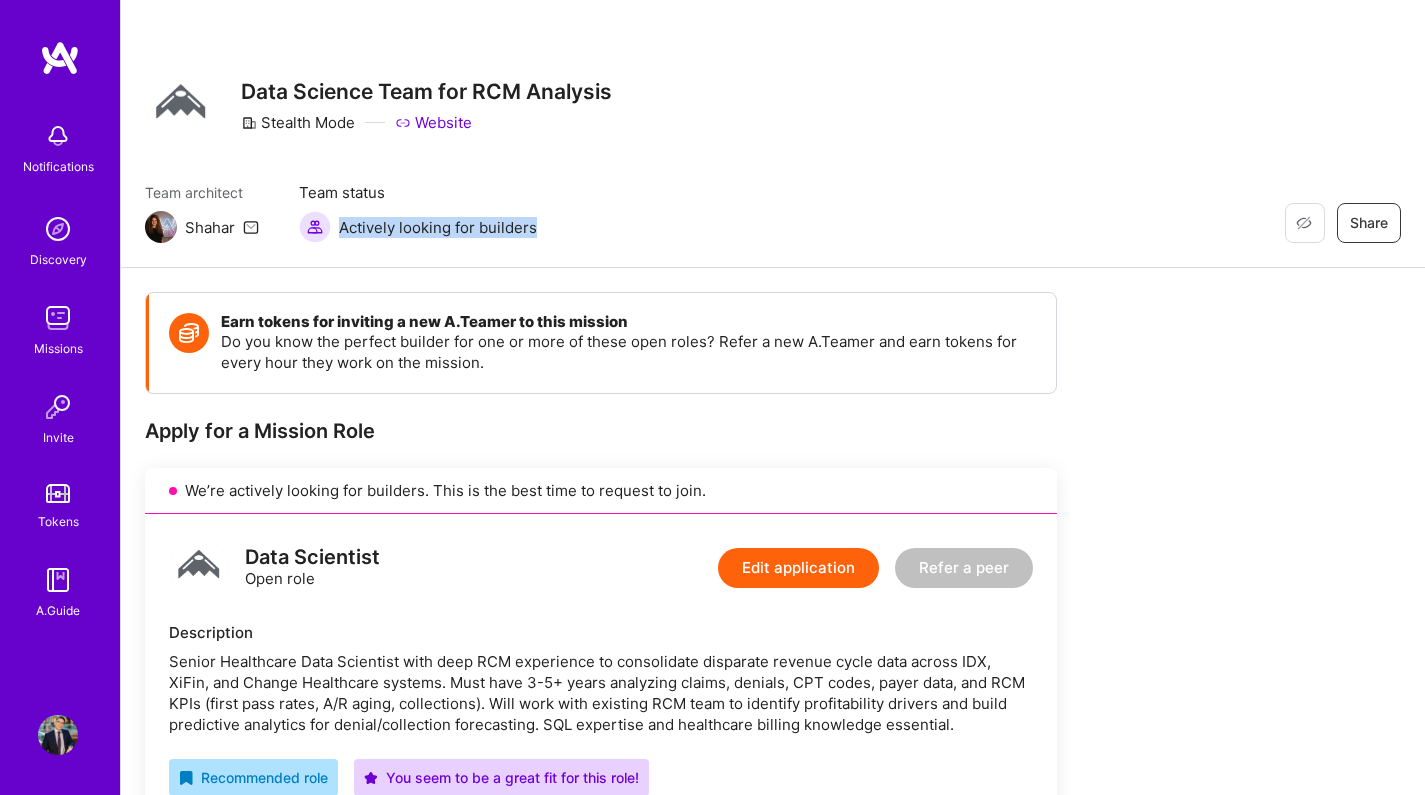 drag, startPoint x: 354, startPoint y: 223, endPoint x: 495, endPoint y: 225, distance: 141.01419 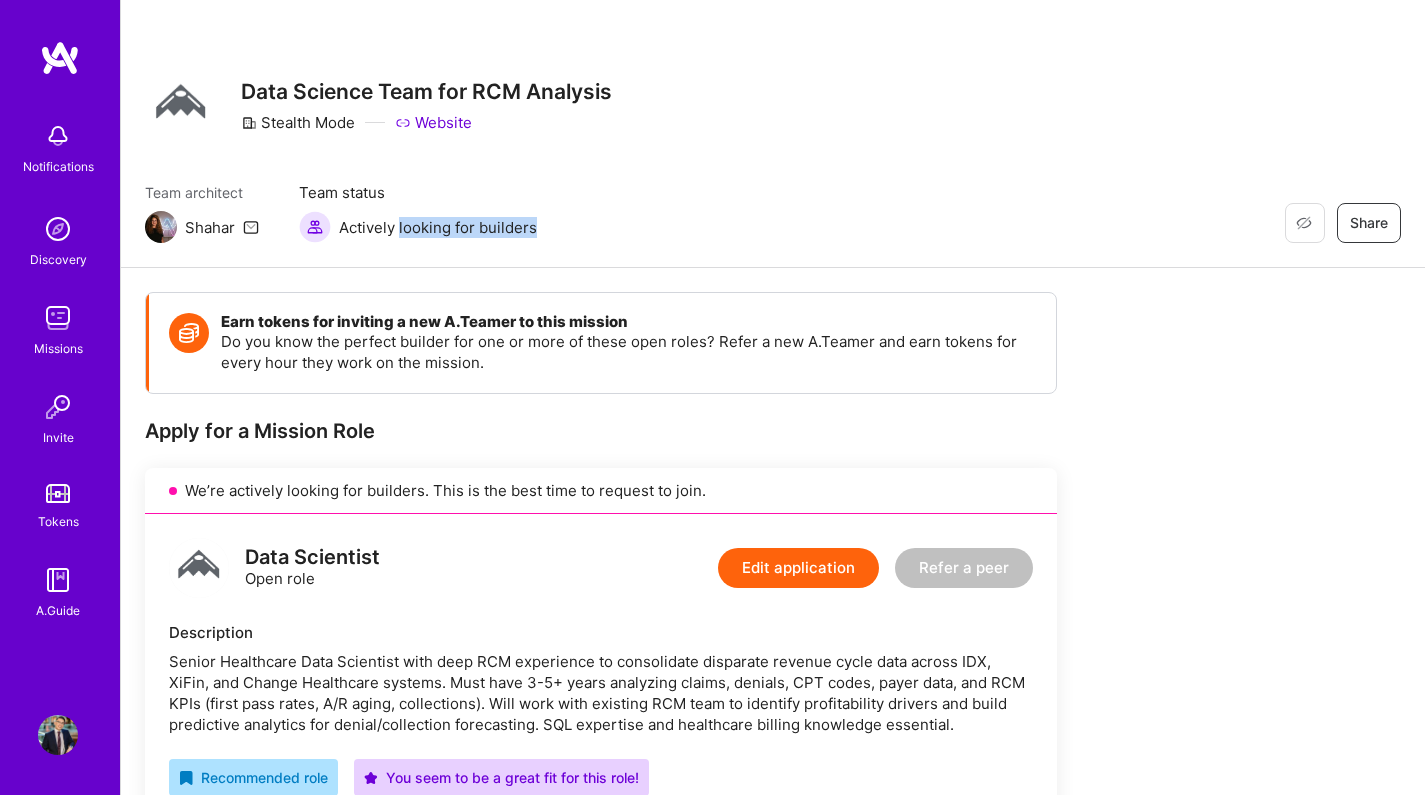 drag, startPoint x: 508, startPoint y: 224, endPoint x: 383, endPoint y: 225, distance: 125.004 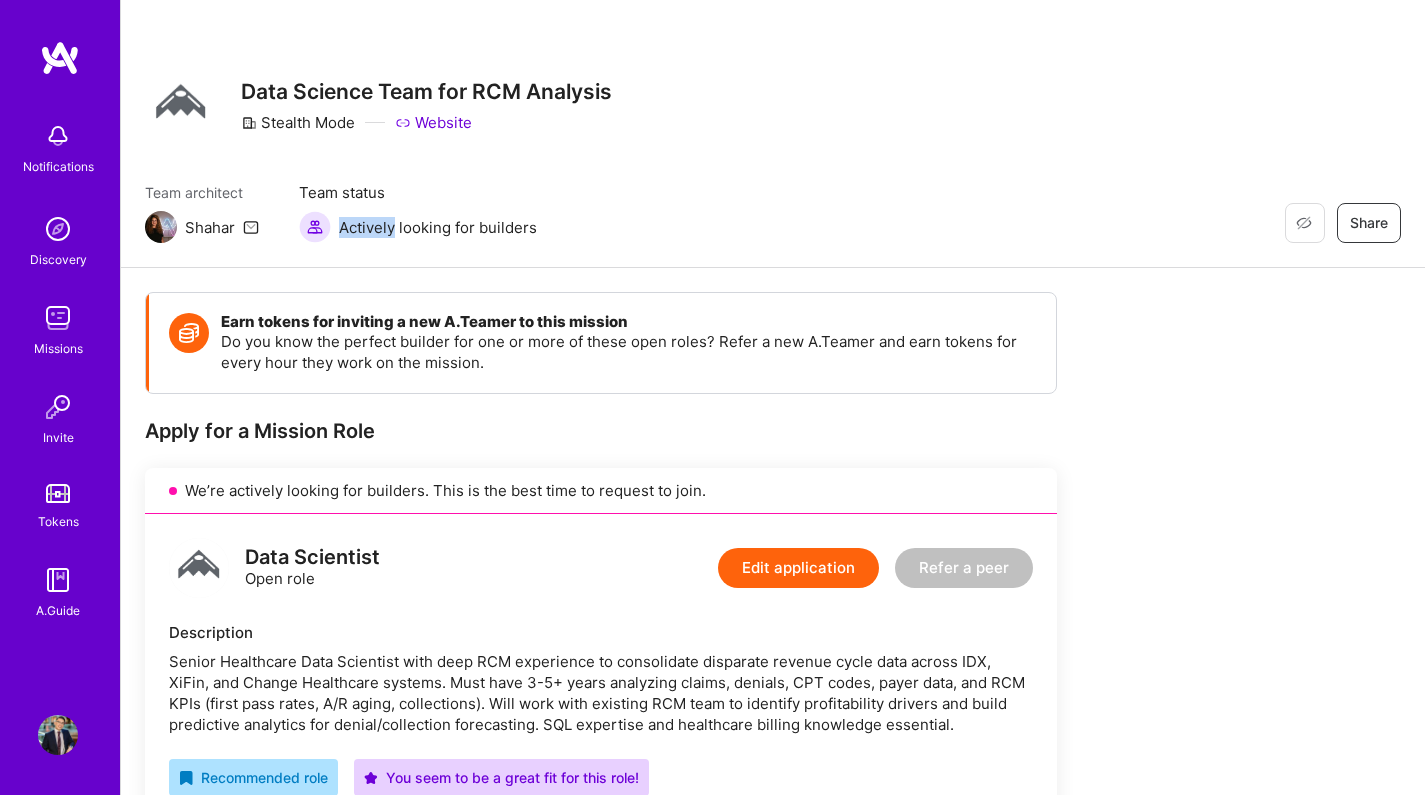 click on "Actively looking for builders" at bounding box center (438, 227) 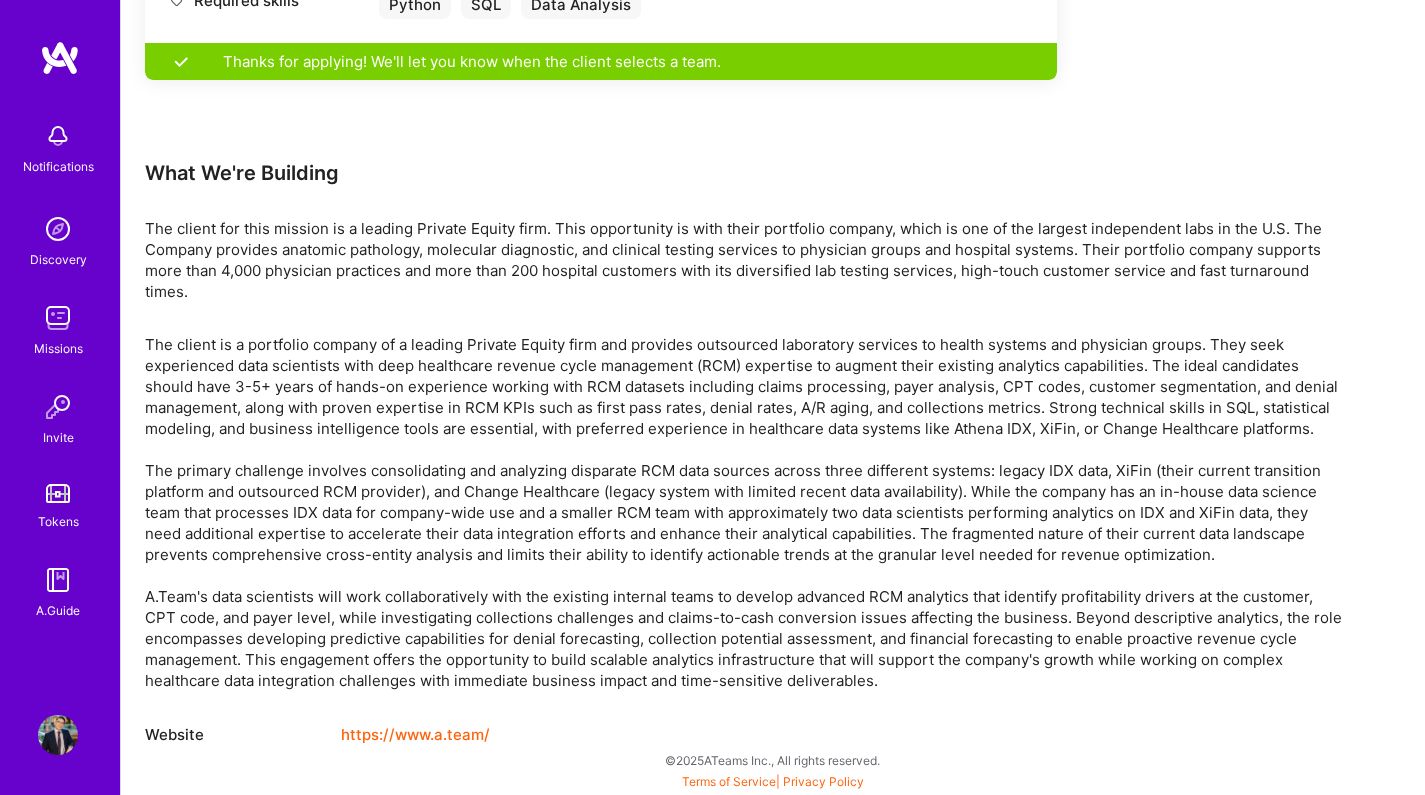 scroll, scrollTop: 0, scrollLeft: 0, axis: both 